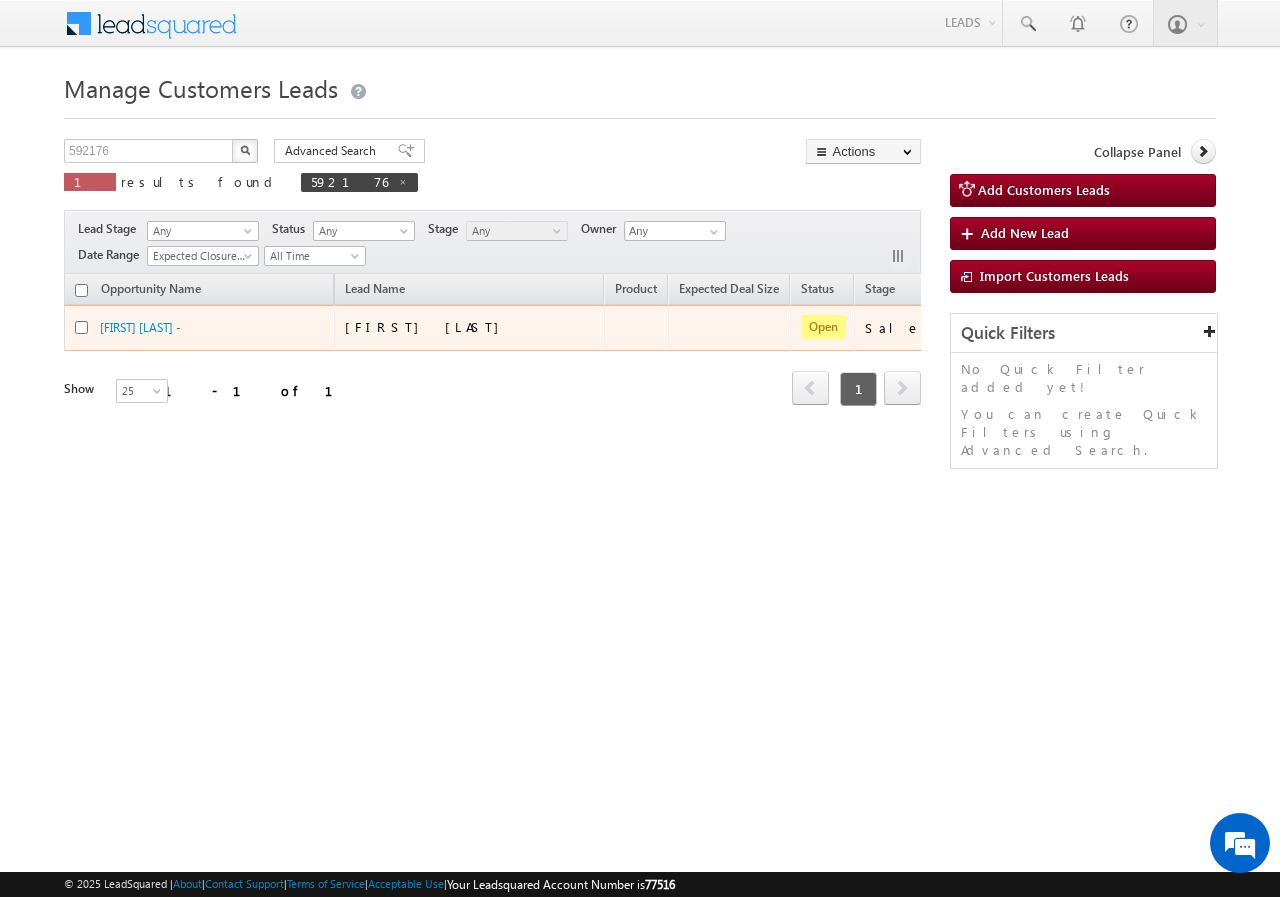 scroll, scrollTop: 0, scrollLeft: 0, axis: both 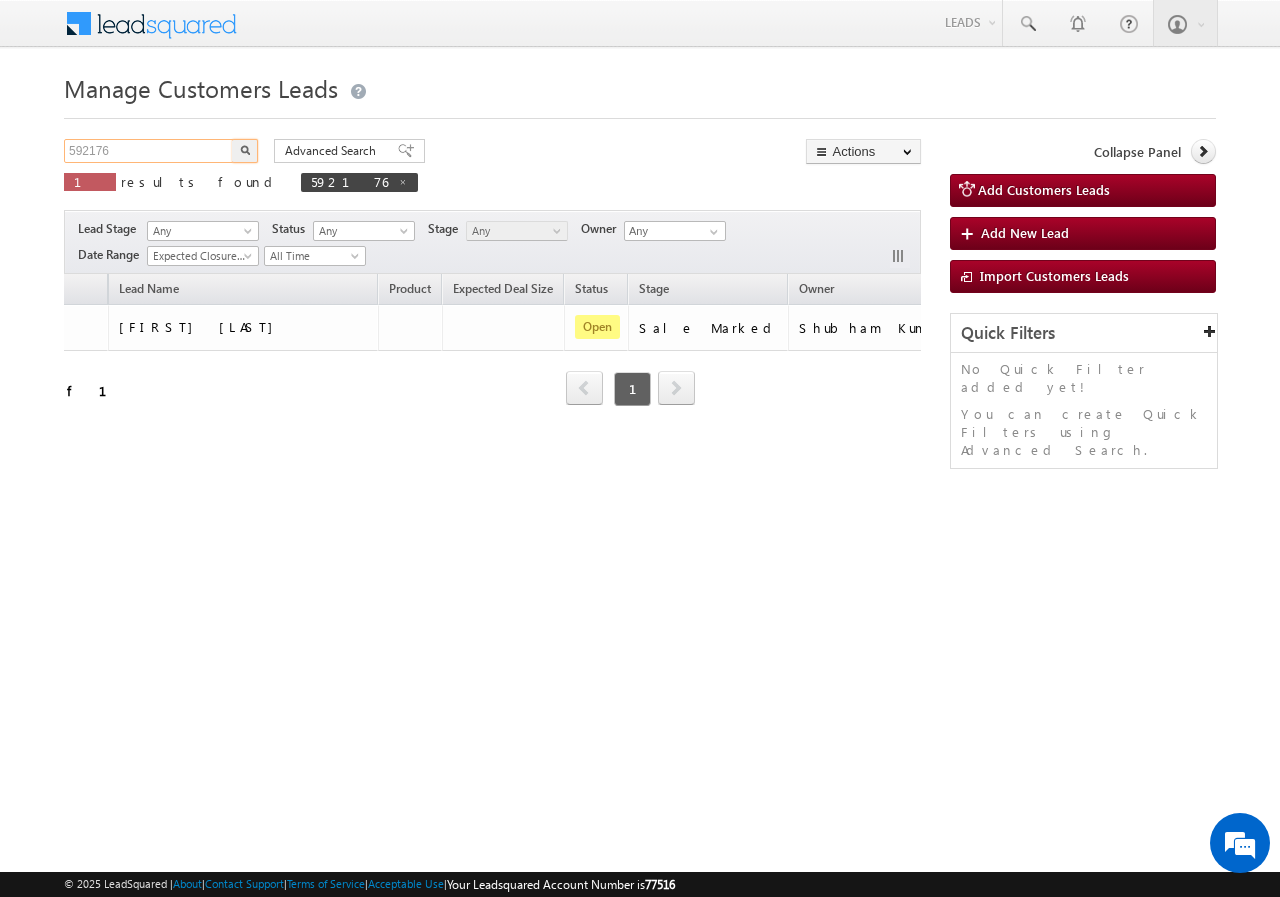 click on "592176" at bounding box center [149, 151] 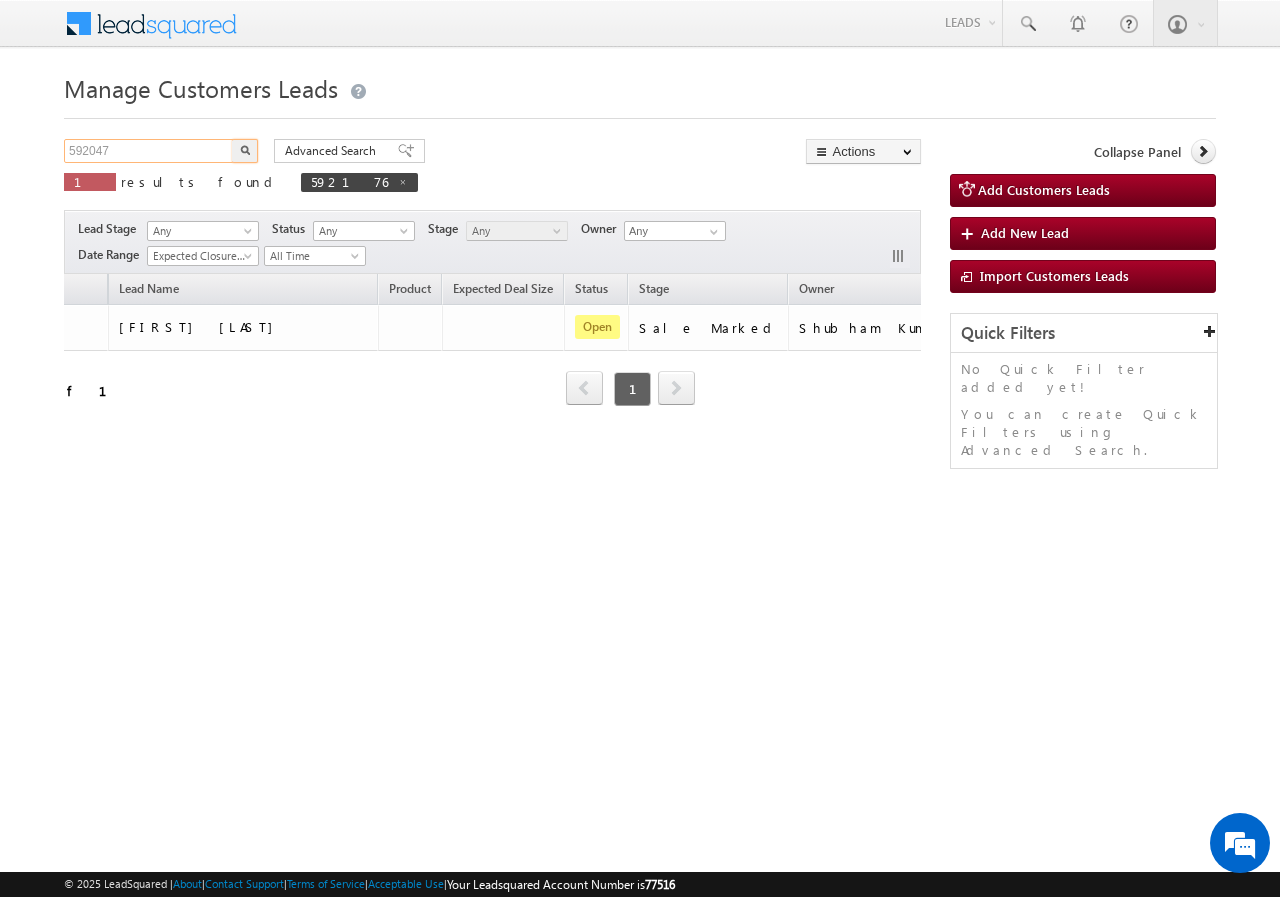type on "592047" 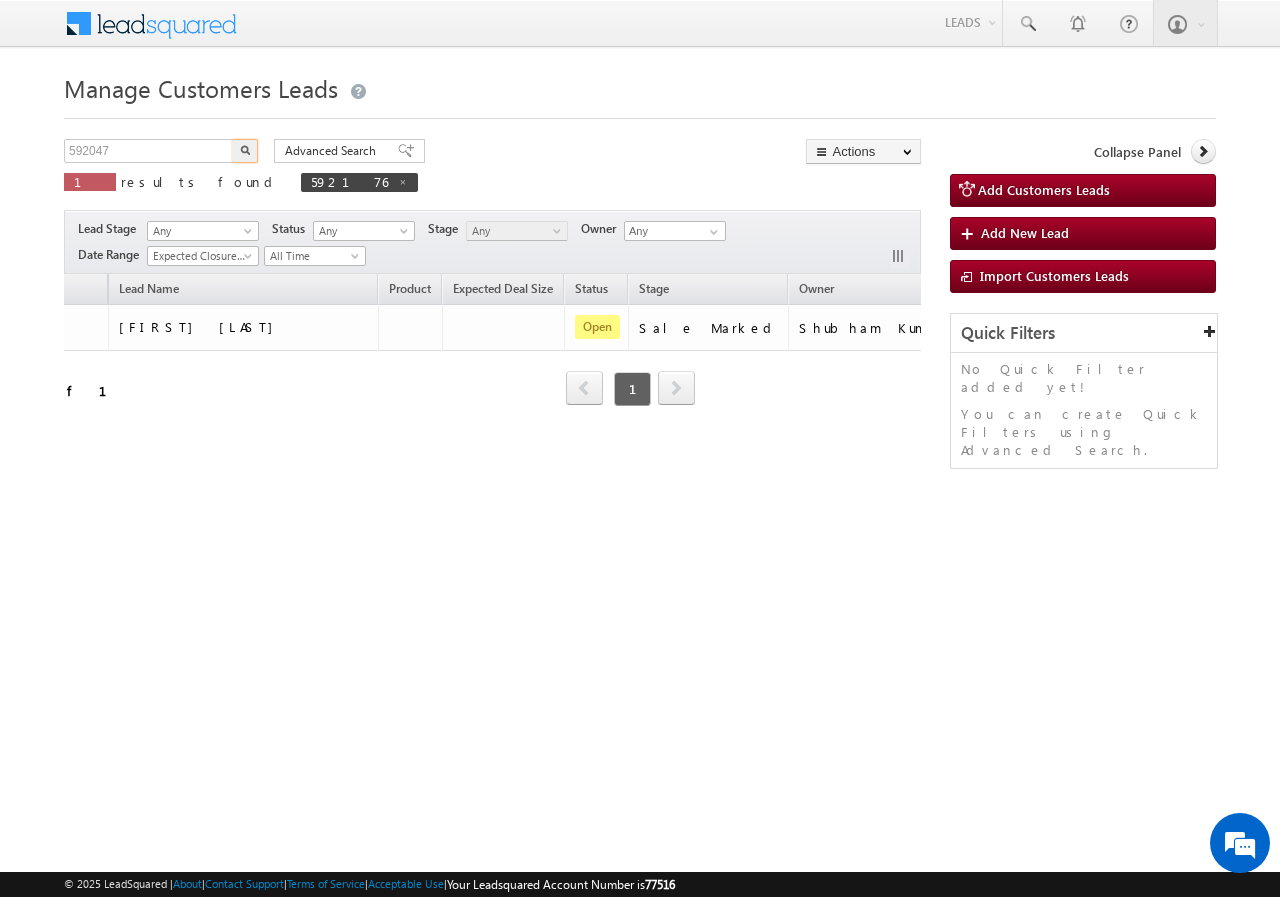 click at bounding box center (245, 151) 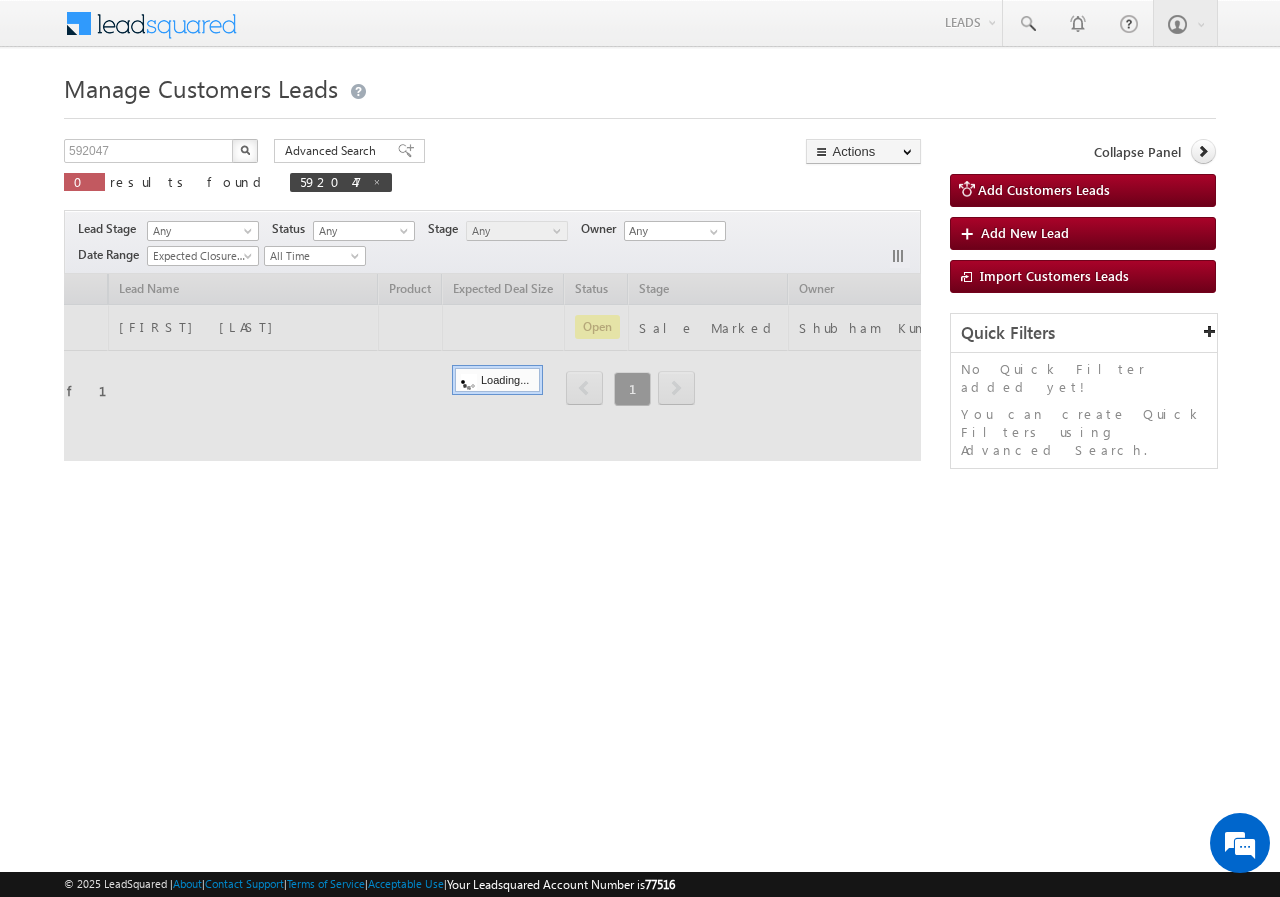 scroll, scrollTop: 0, scrollLeft: 188, axis: horizontal 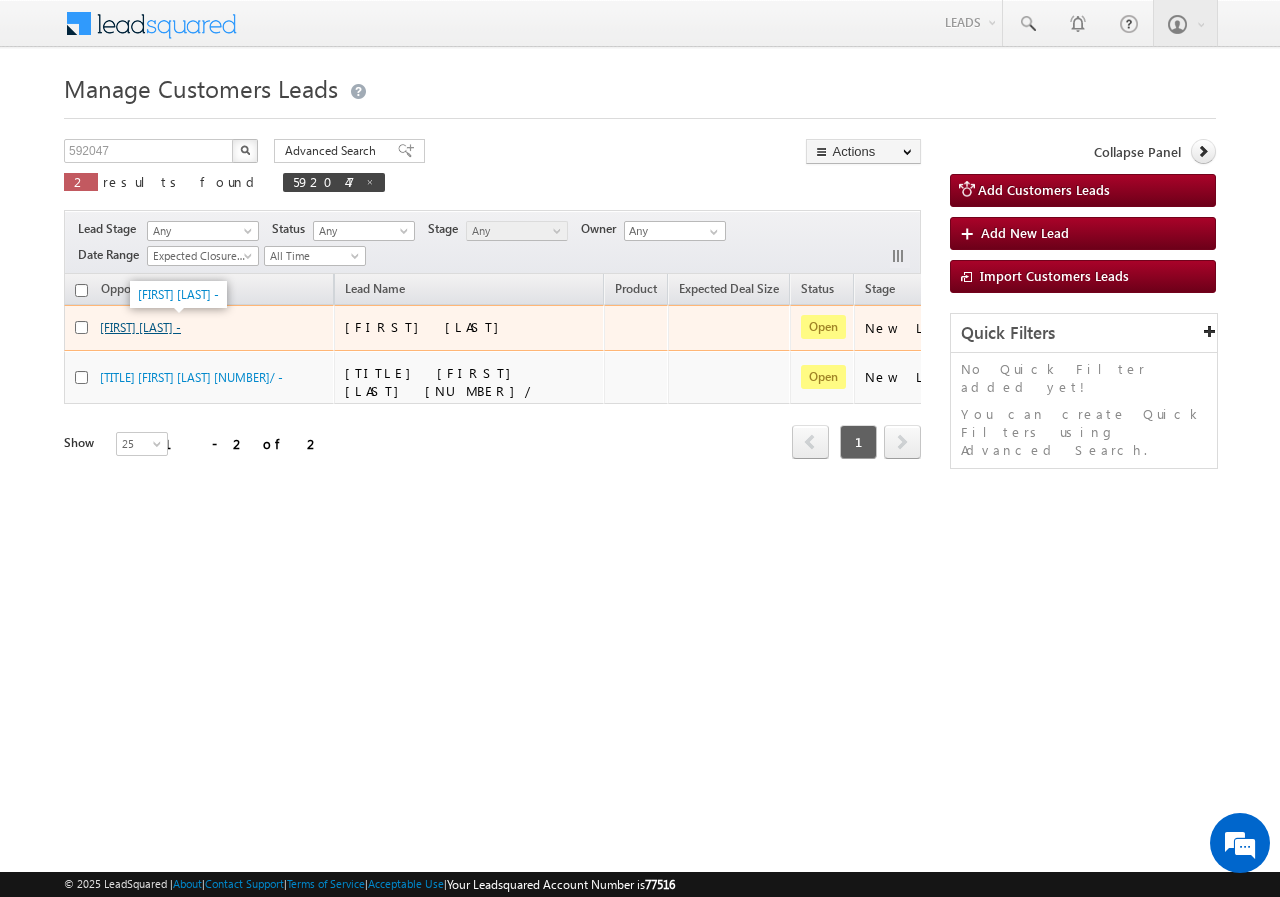 click on "[FIRST] [LAST]  -" at bounding box center (140, 327) 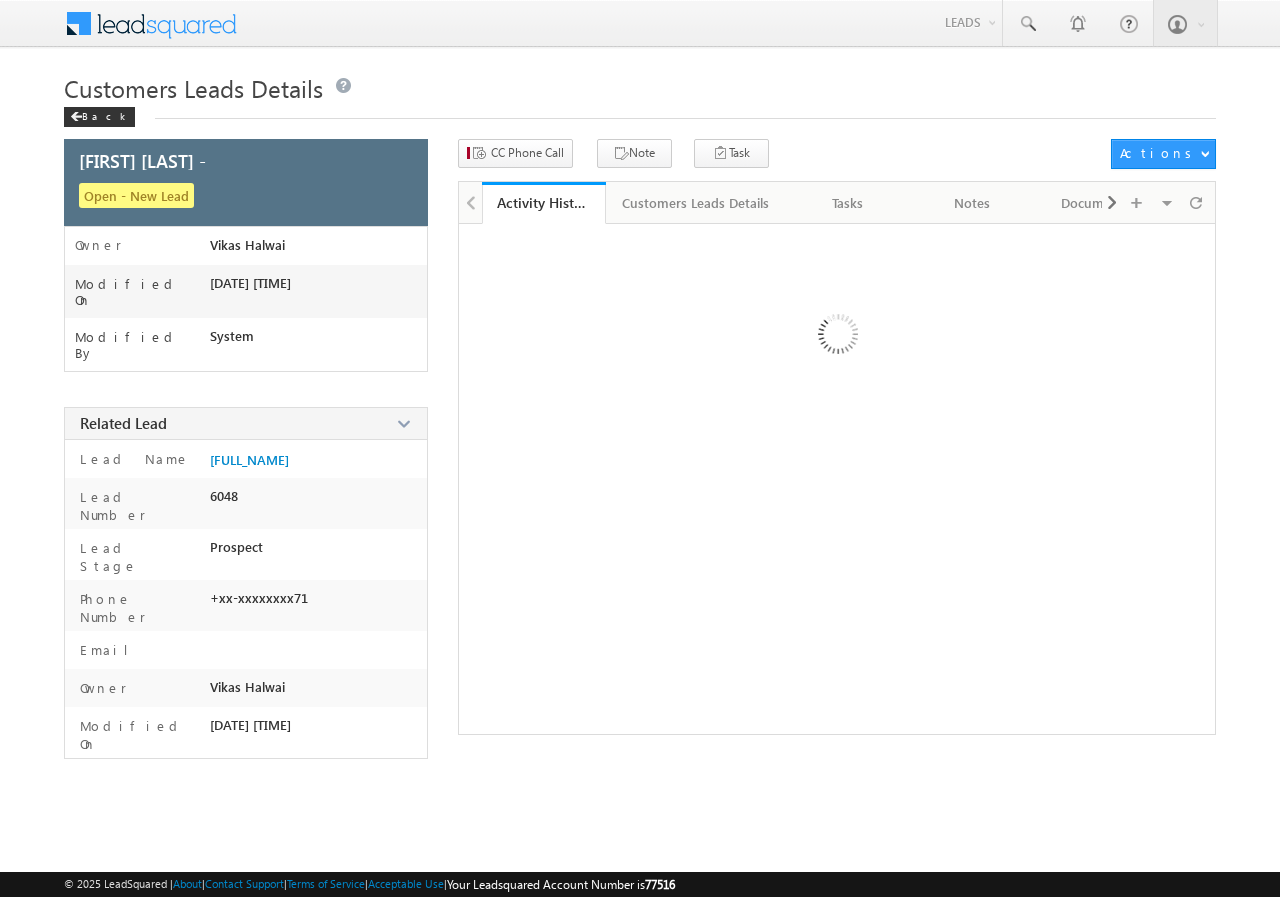 scroll, scrollTop: 0, scrollLeft: 0, axis: both 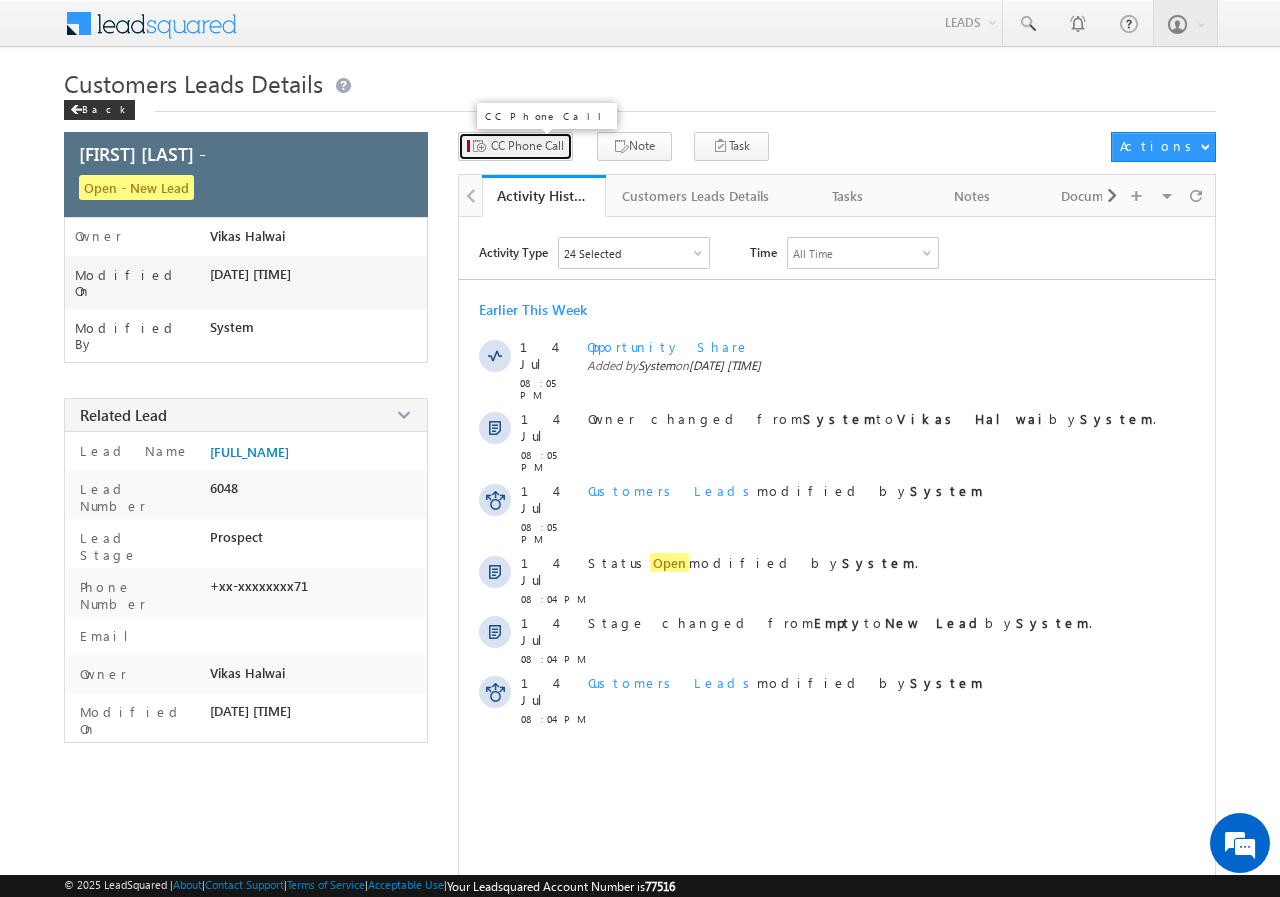 click on "CC Phone Call" at bounding box center [527, 146] 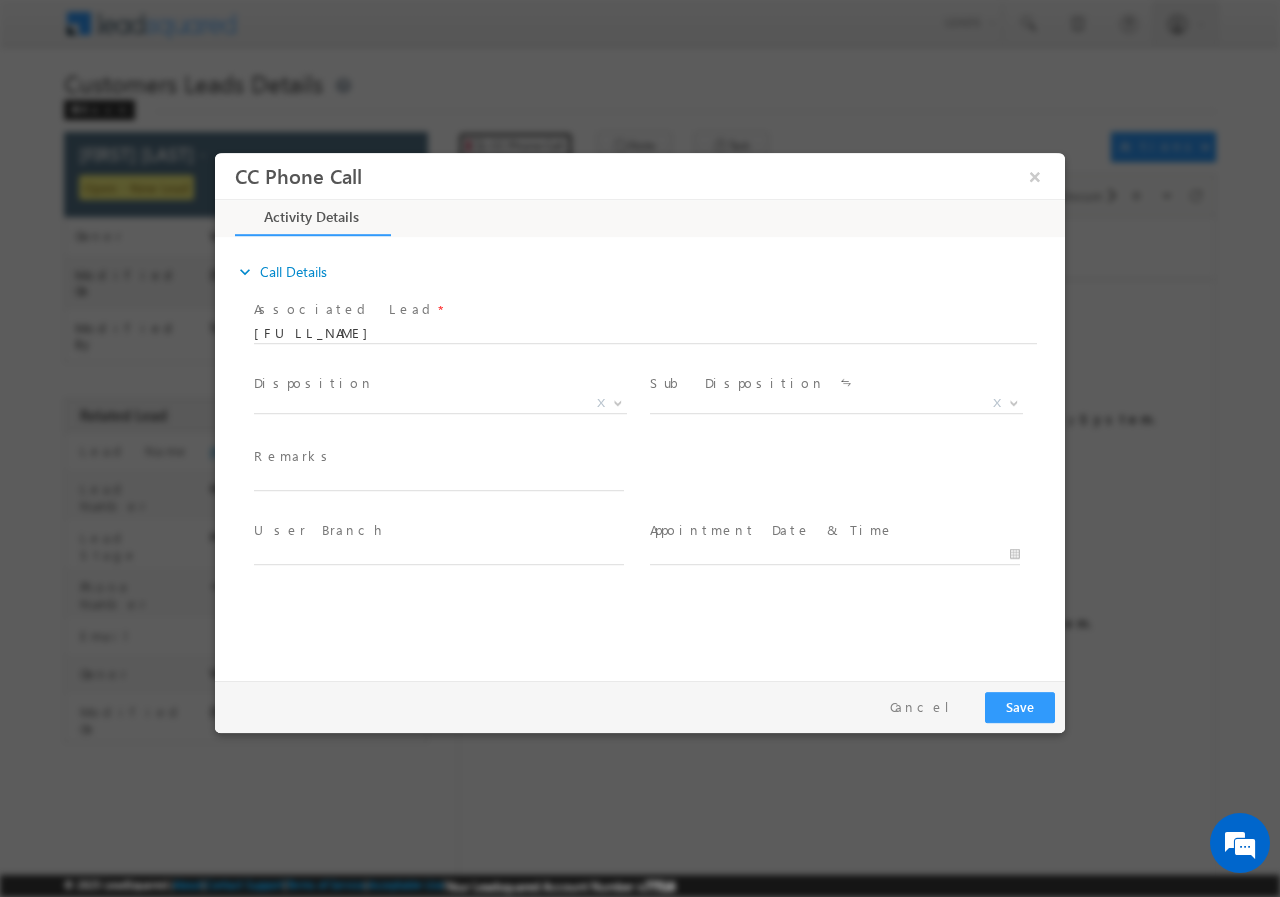 scroll, scrollTop: 0, scrollLeft: 0, axis: both 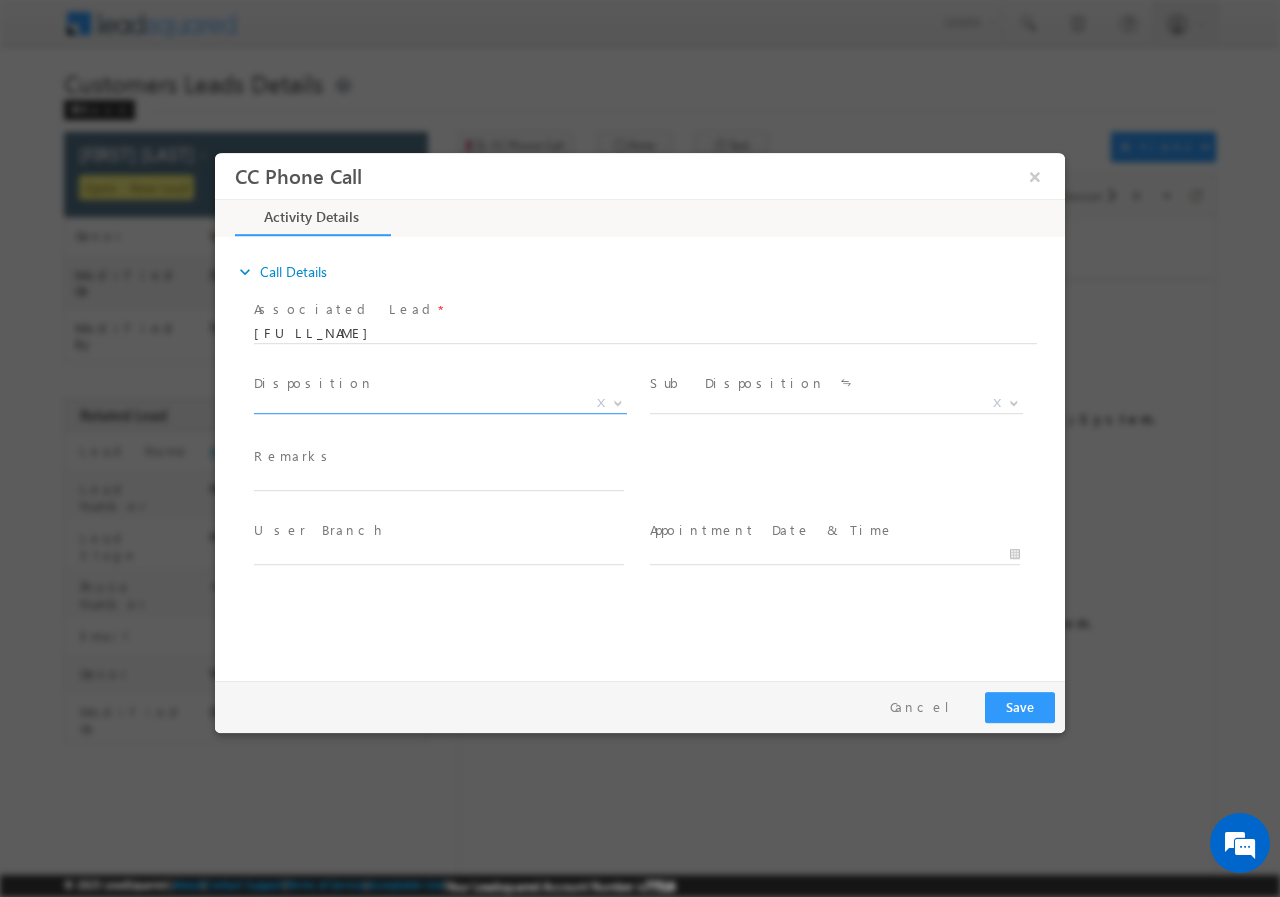 click on "X" at bounding box center [440, 403] 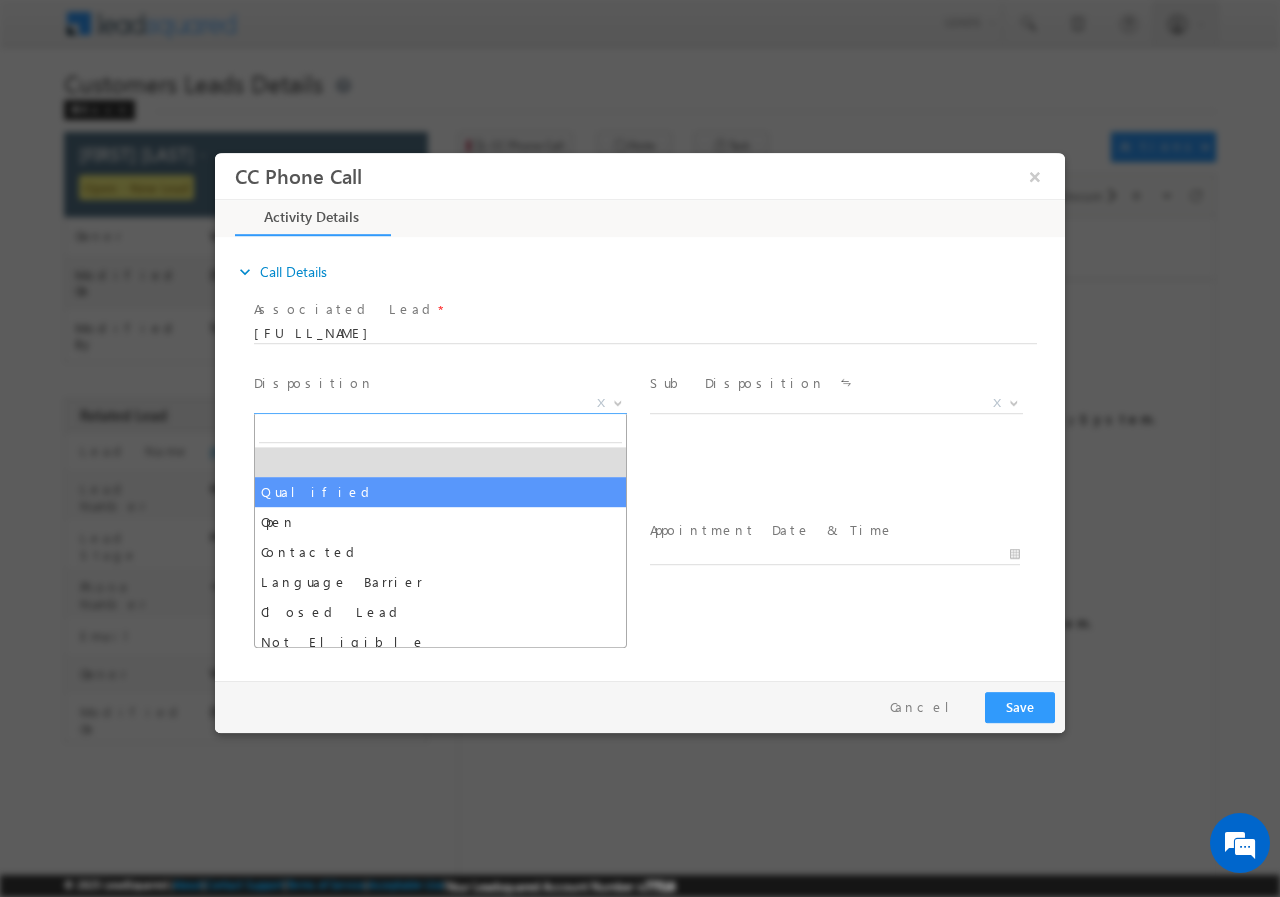 select on "Qualified" 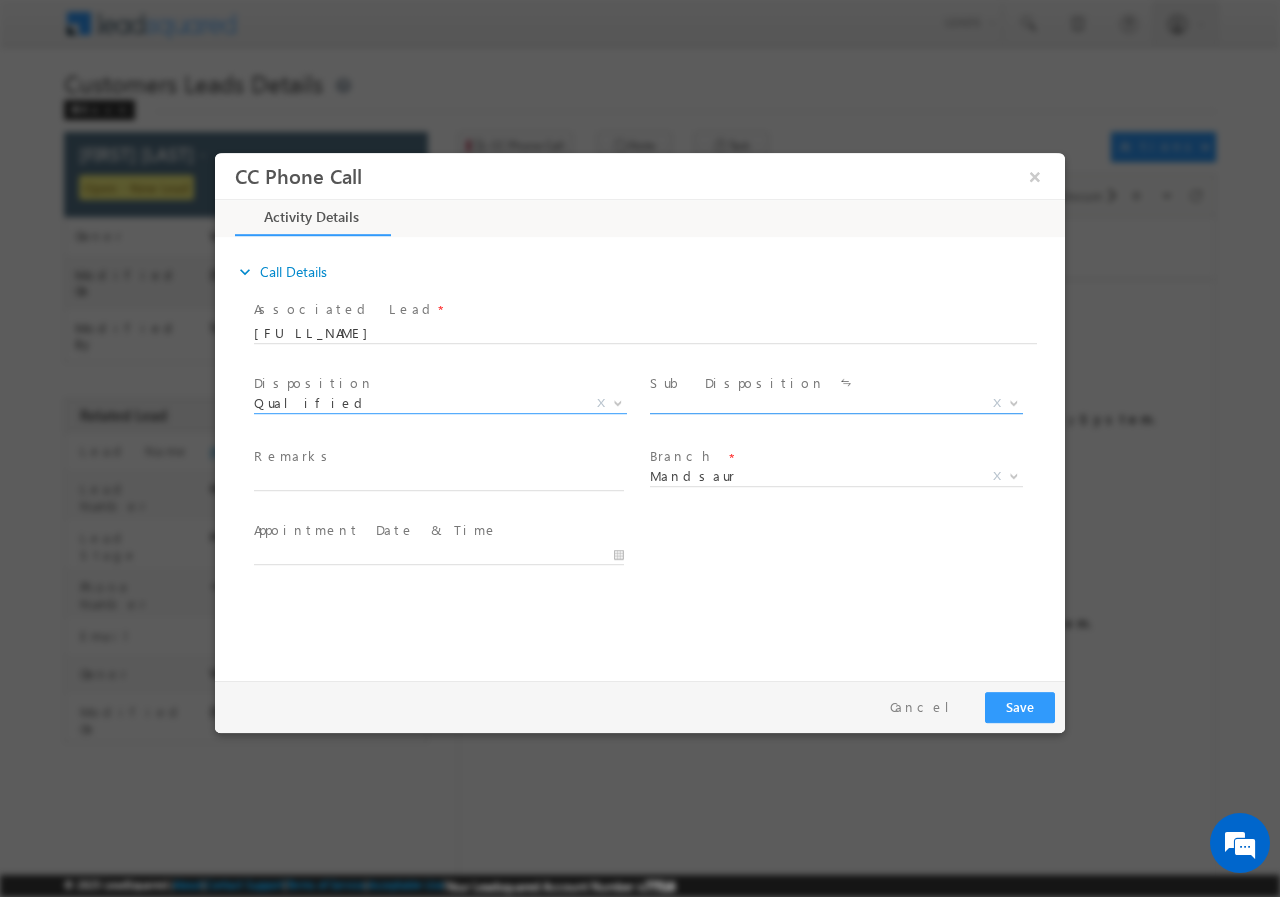 click on "X" at bounding box center [836, 403] 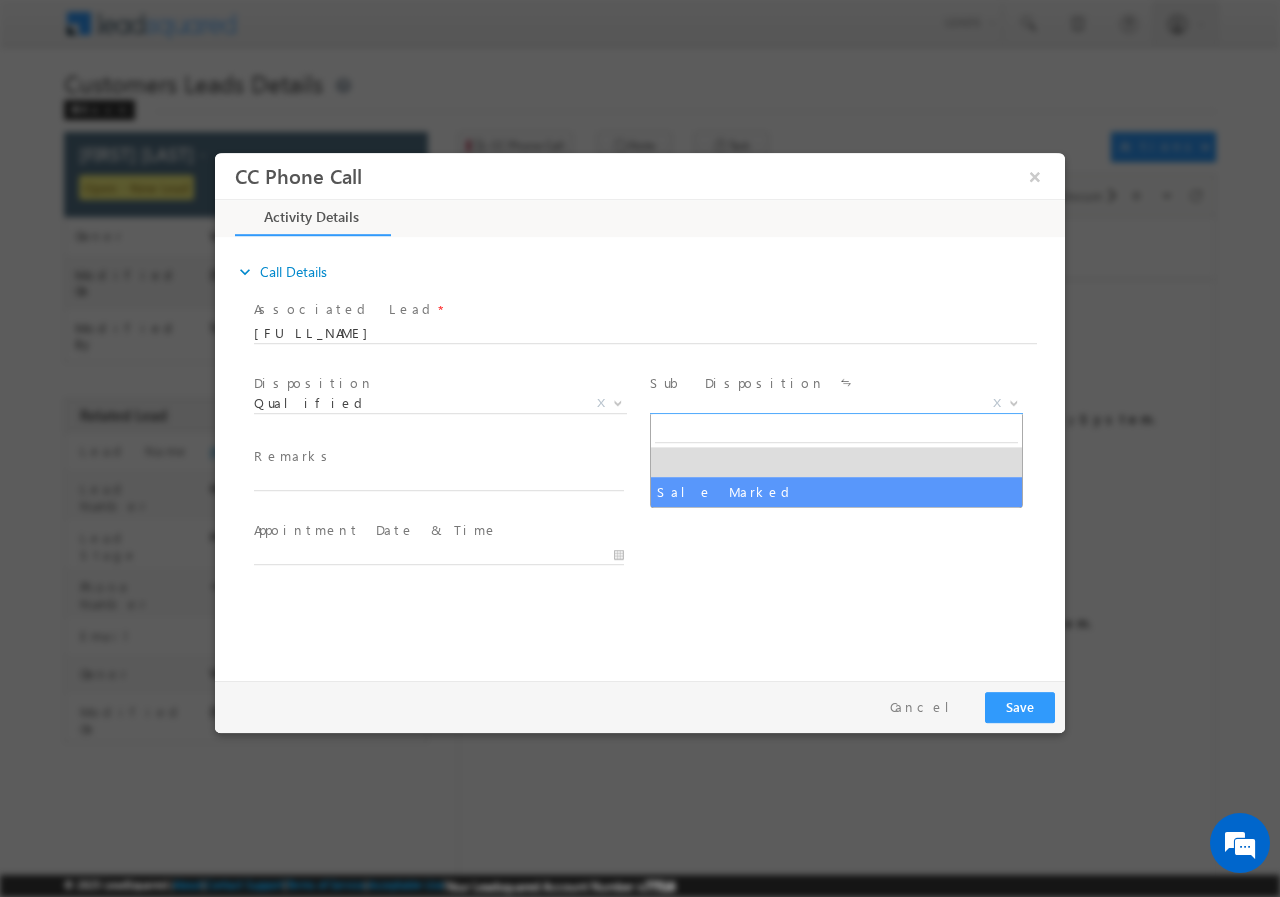 select on "Sale Marked" 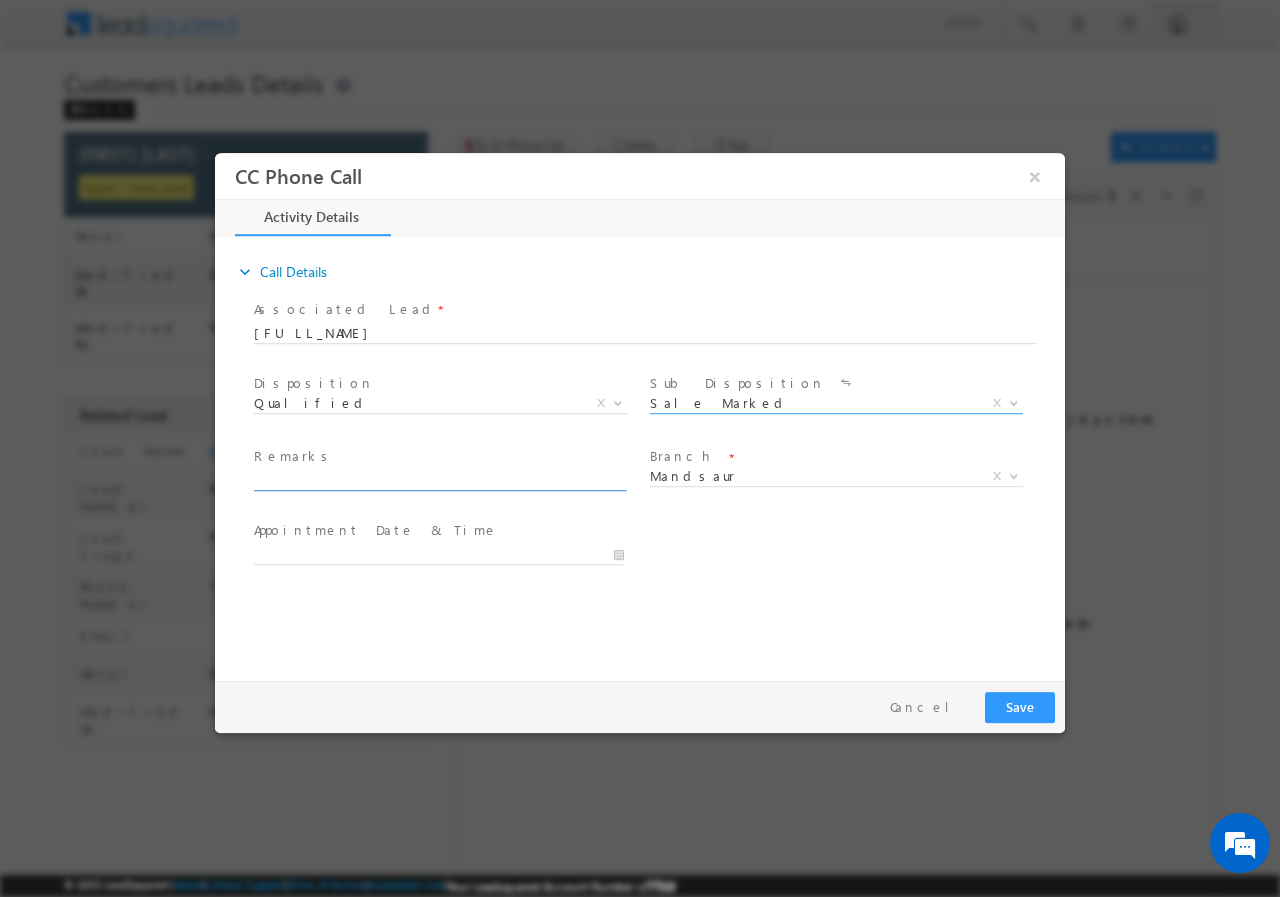 click at bounding box center (439, 480) 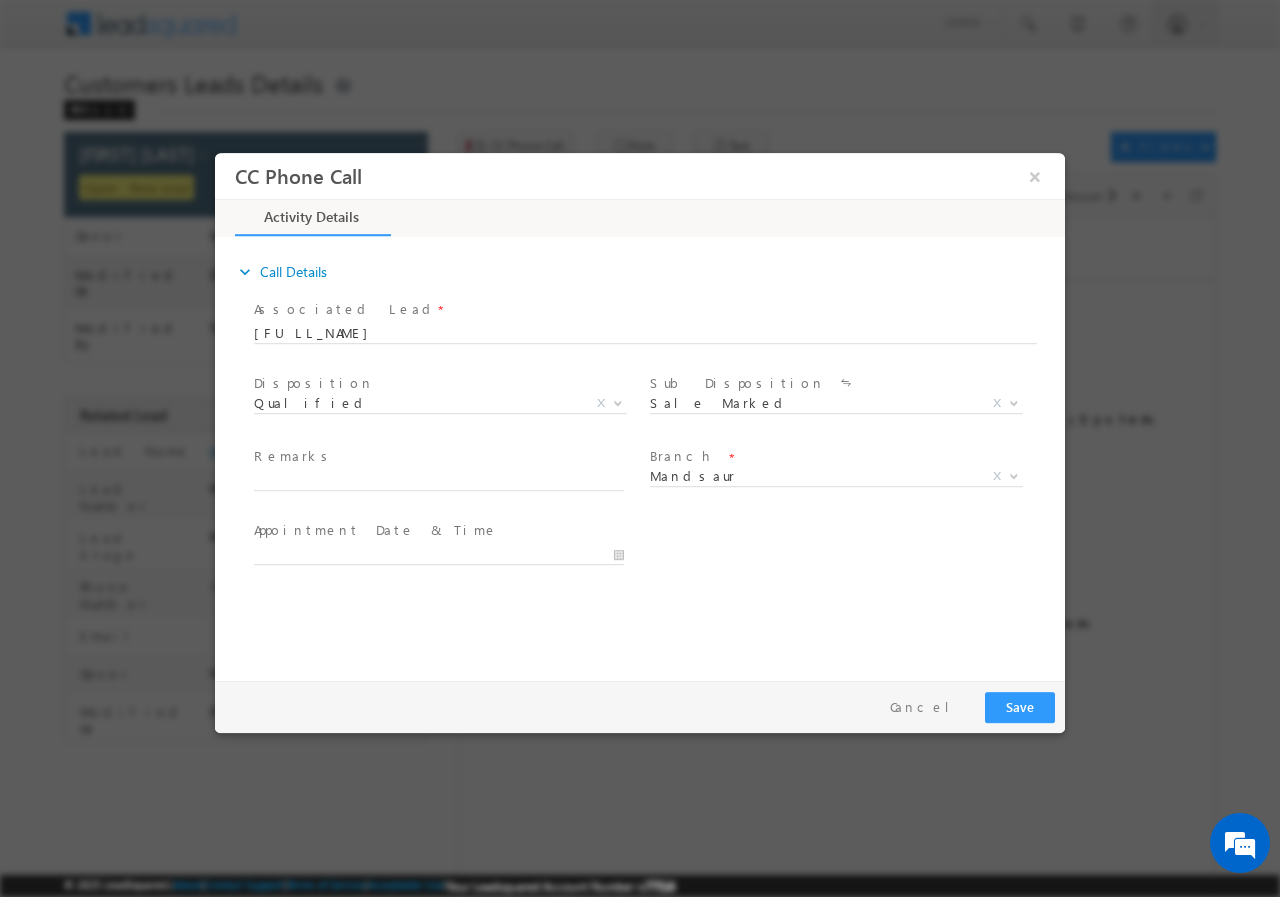 scroll, scrollTop: 0, scrollLeft: 0, axis: both 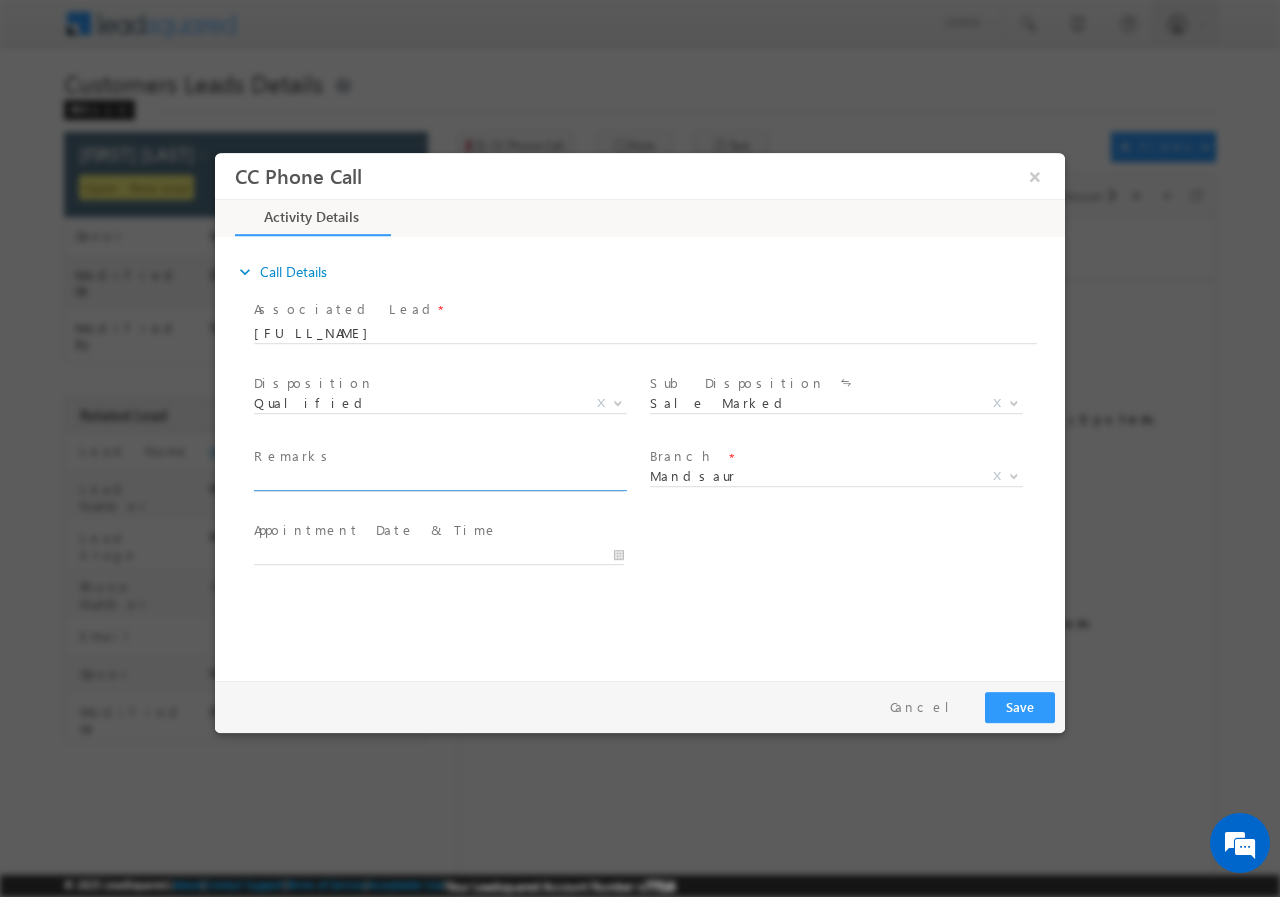 paste on "[POSTAL_CODE]//[FULL_NAME]// [PHONE]// [CATEGORY]// [AMOUNT]// [SALARY]//AGE-[AGE] //CO-APP - FATHER- [AMOUNT](PENSION)// AGE-[AGE] //[POSTAL_CODE]- [CITY]//  Cx IS READY TO MEET RM TOMORROW" 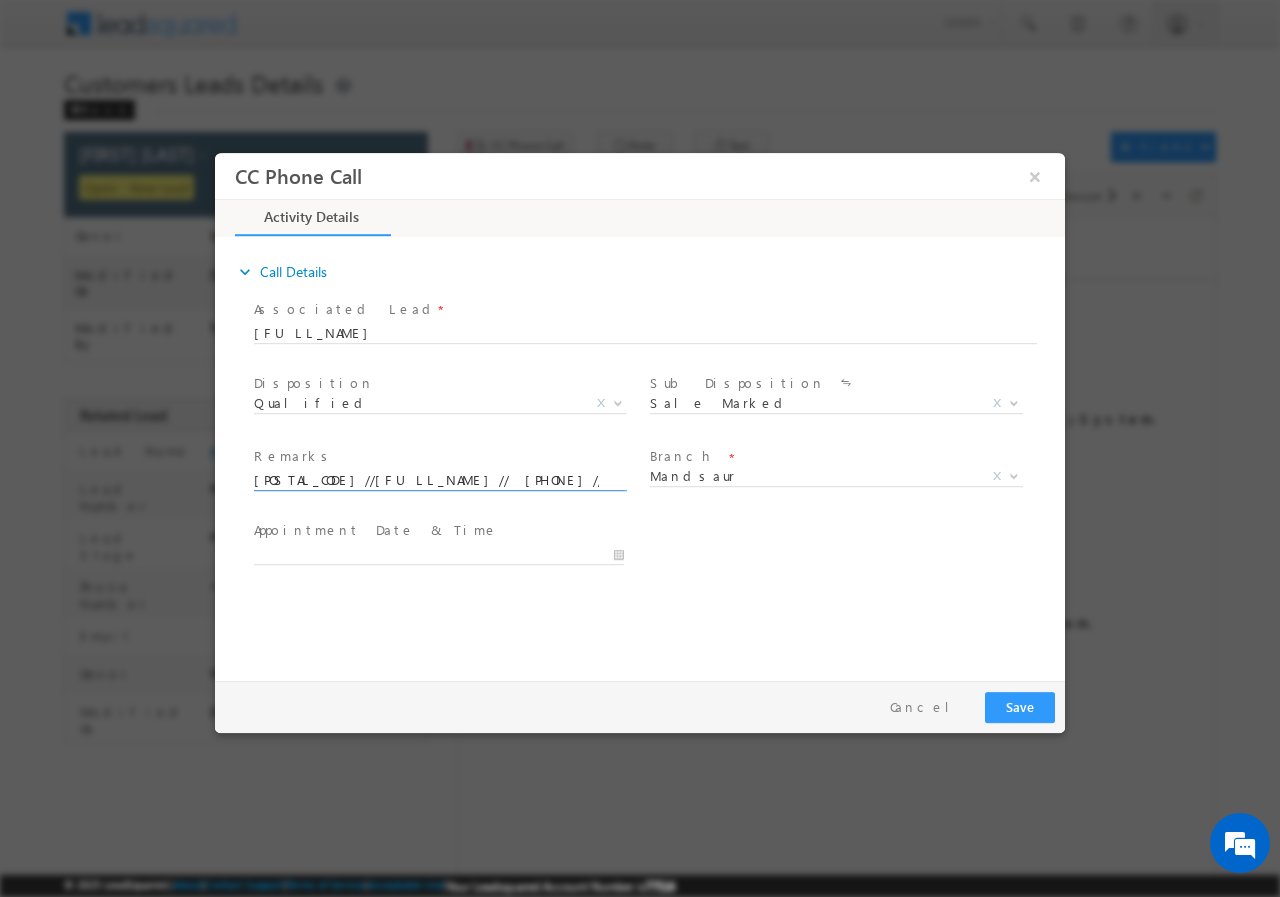 scroll, scrollTop: 0, scrollLeft: 886, axis: horizontal 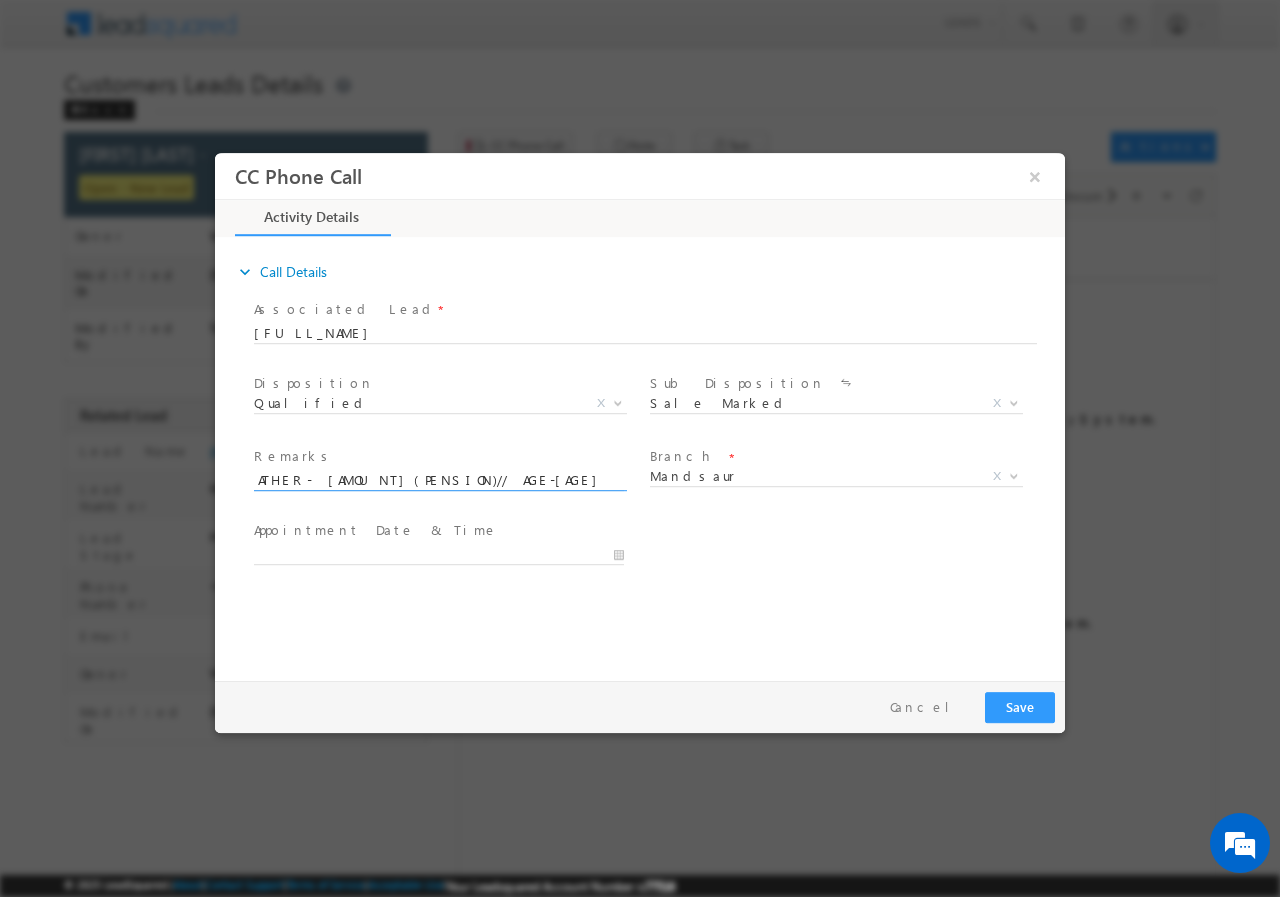 type on "[POSTAL_CODE]//[FULL_NAME]// [PHONE]// [CATEGORY]// [AMOUNT]// [SALARY]//AGE-[AGE] //CO-APP - FATHER- [AMOUNT](PENSION)// AGE-[AGE] //[POSTAL_CODE]- [CITY]//  Cx IS READY TO MEET RM TOMORROW" 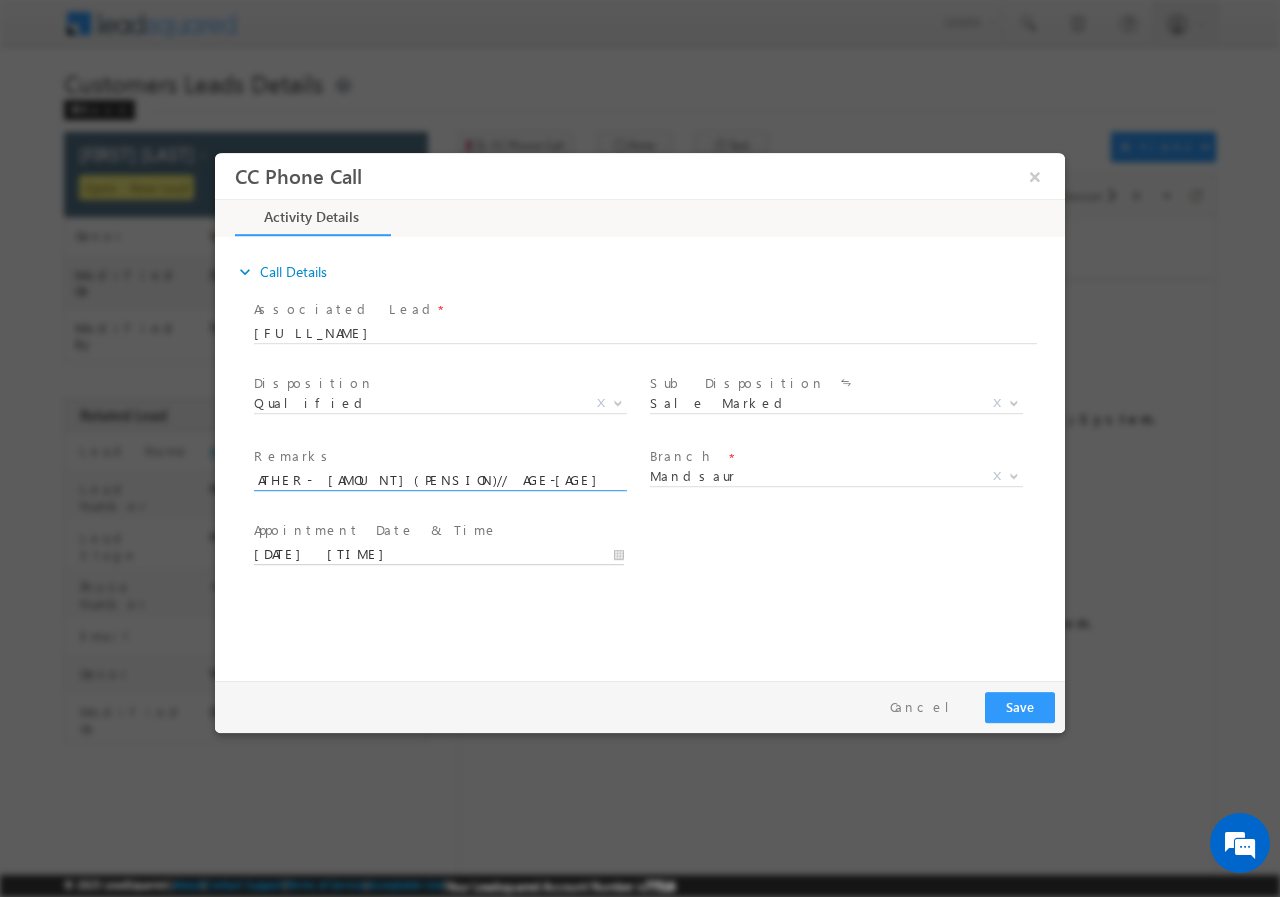 click on "[DATE] [TIME]" at bounding box center [439, 554] 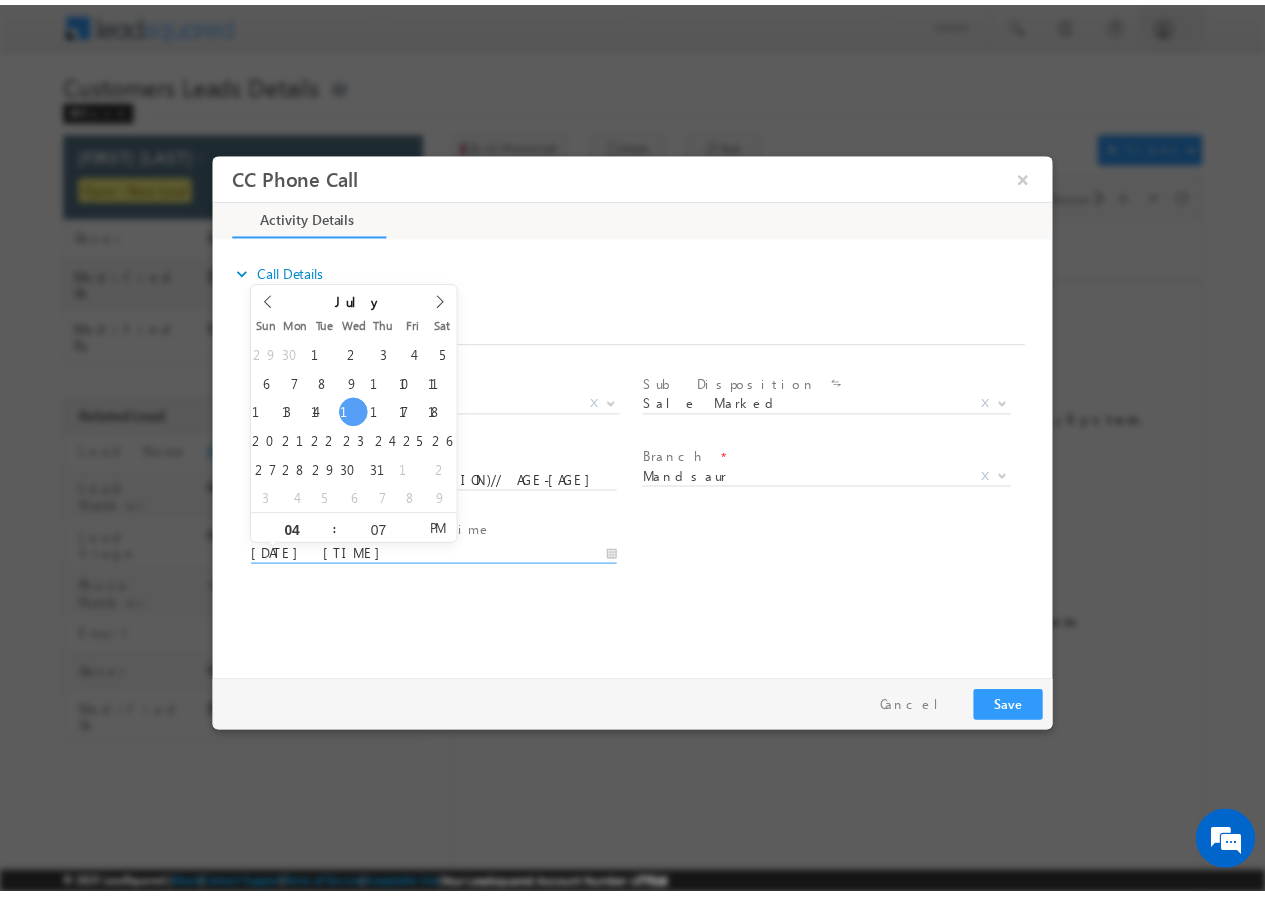 scroll, scrollTop: 0, scrollLeft: 0, axis: both 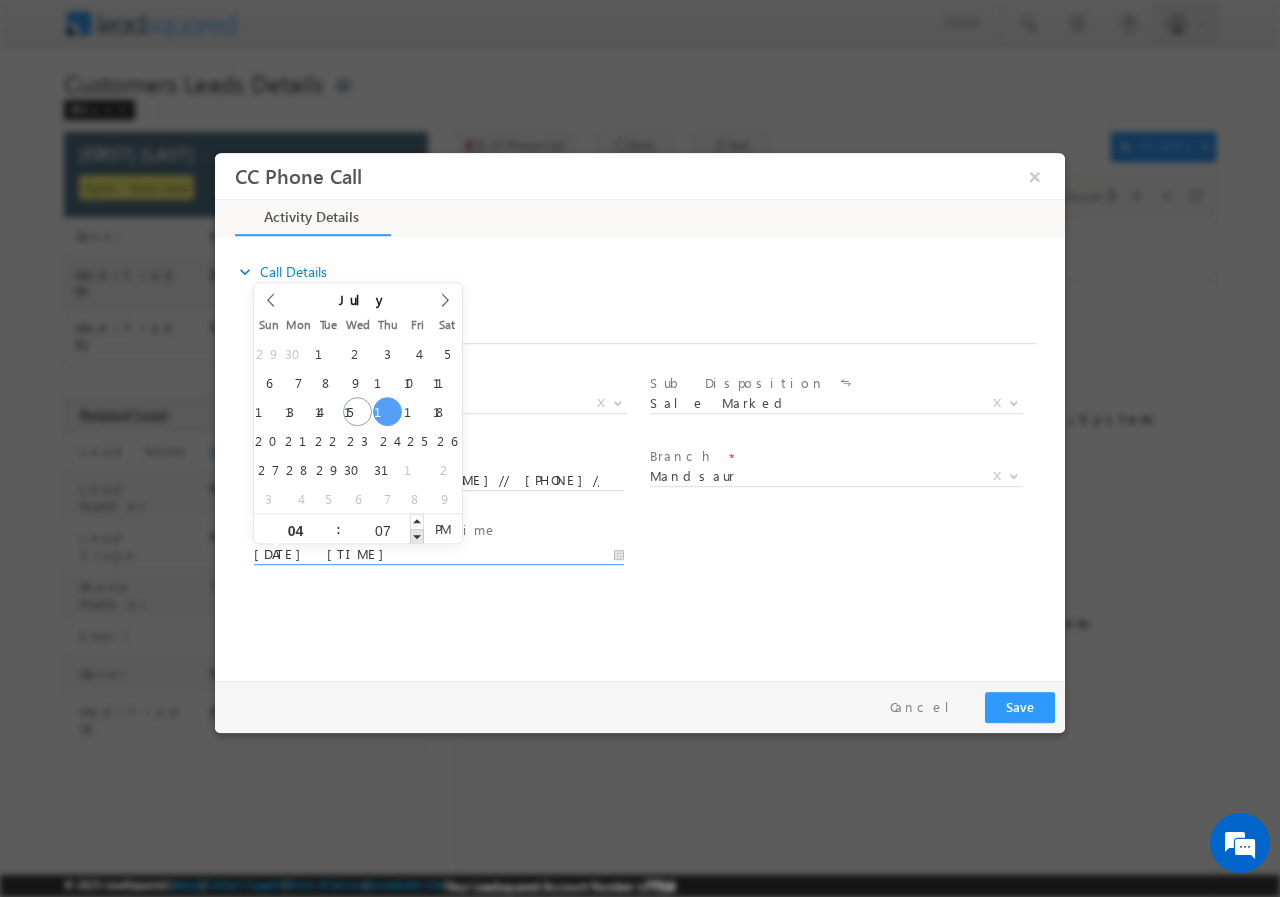 type on "[DATE] [TIME]" 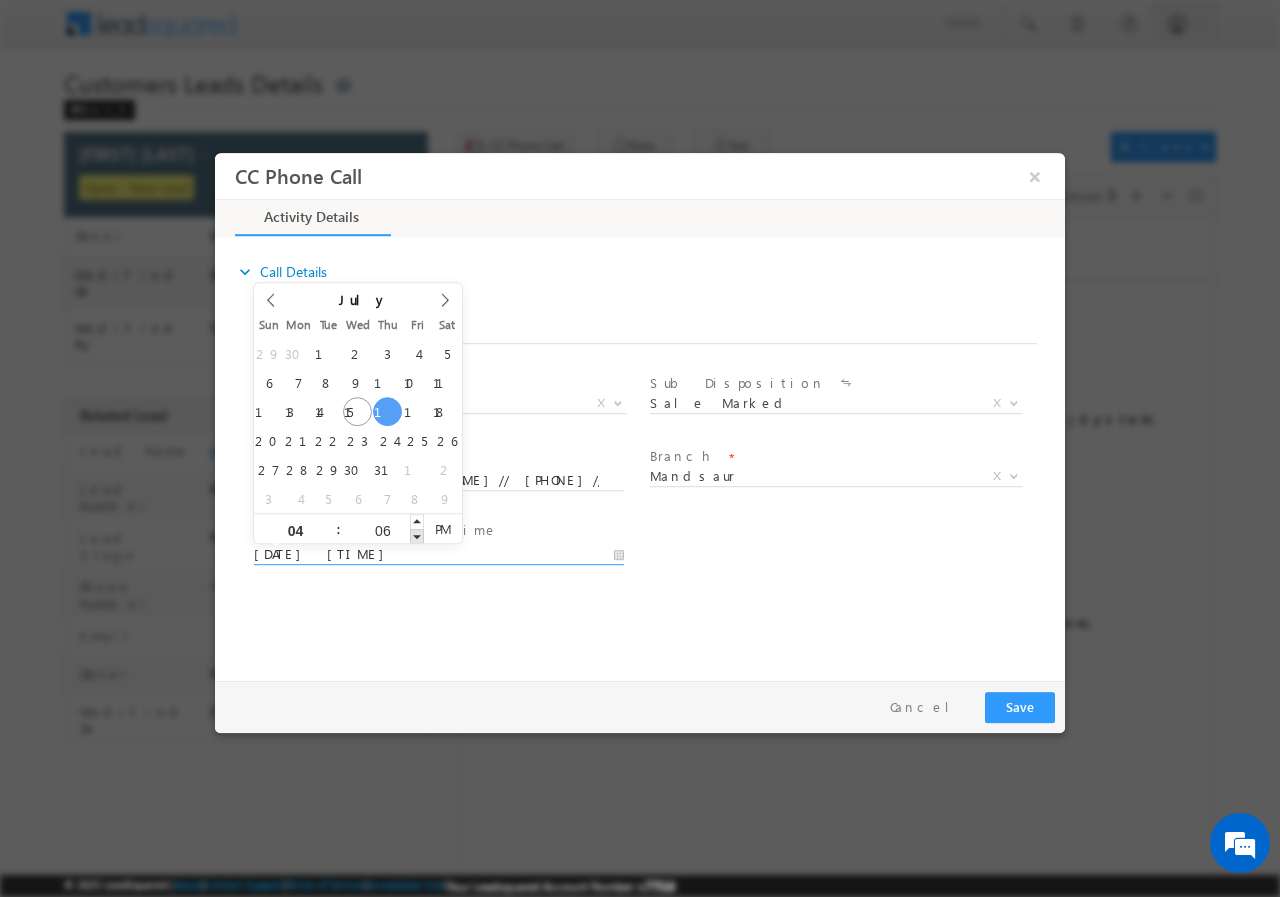 click at bounding box center (417, 535) 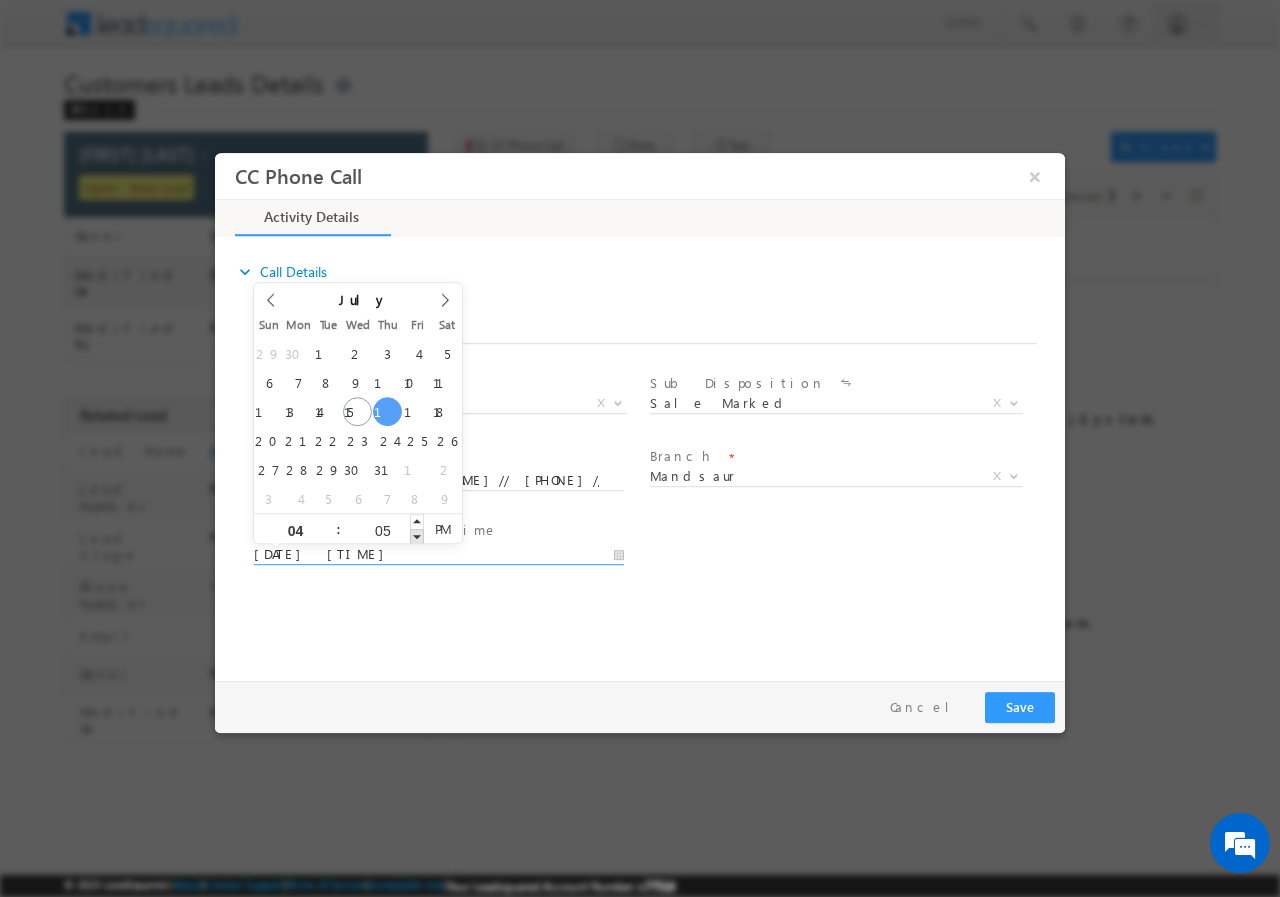 click at bounding box center [417, 535] 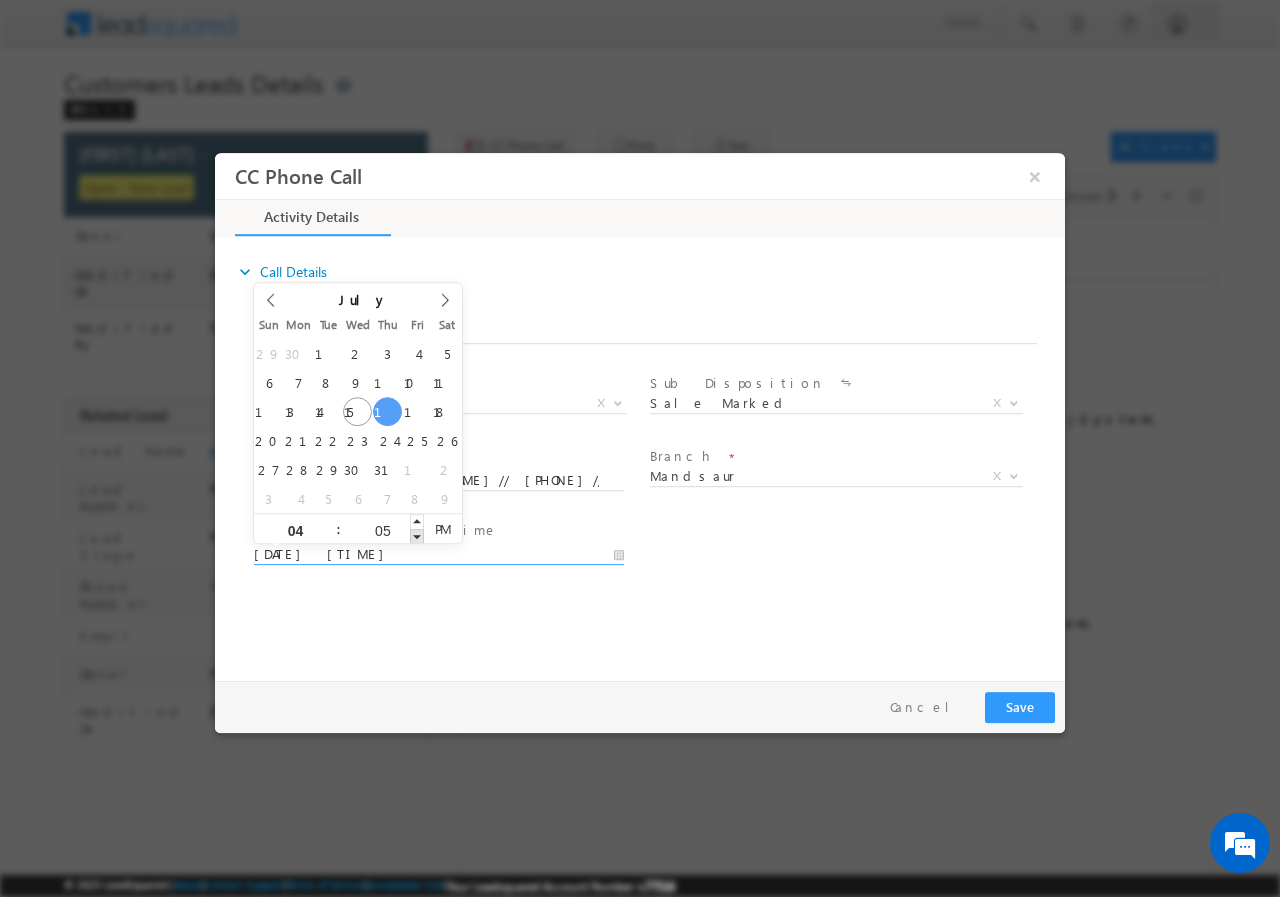 type on "[DATE] [TIME]" 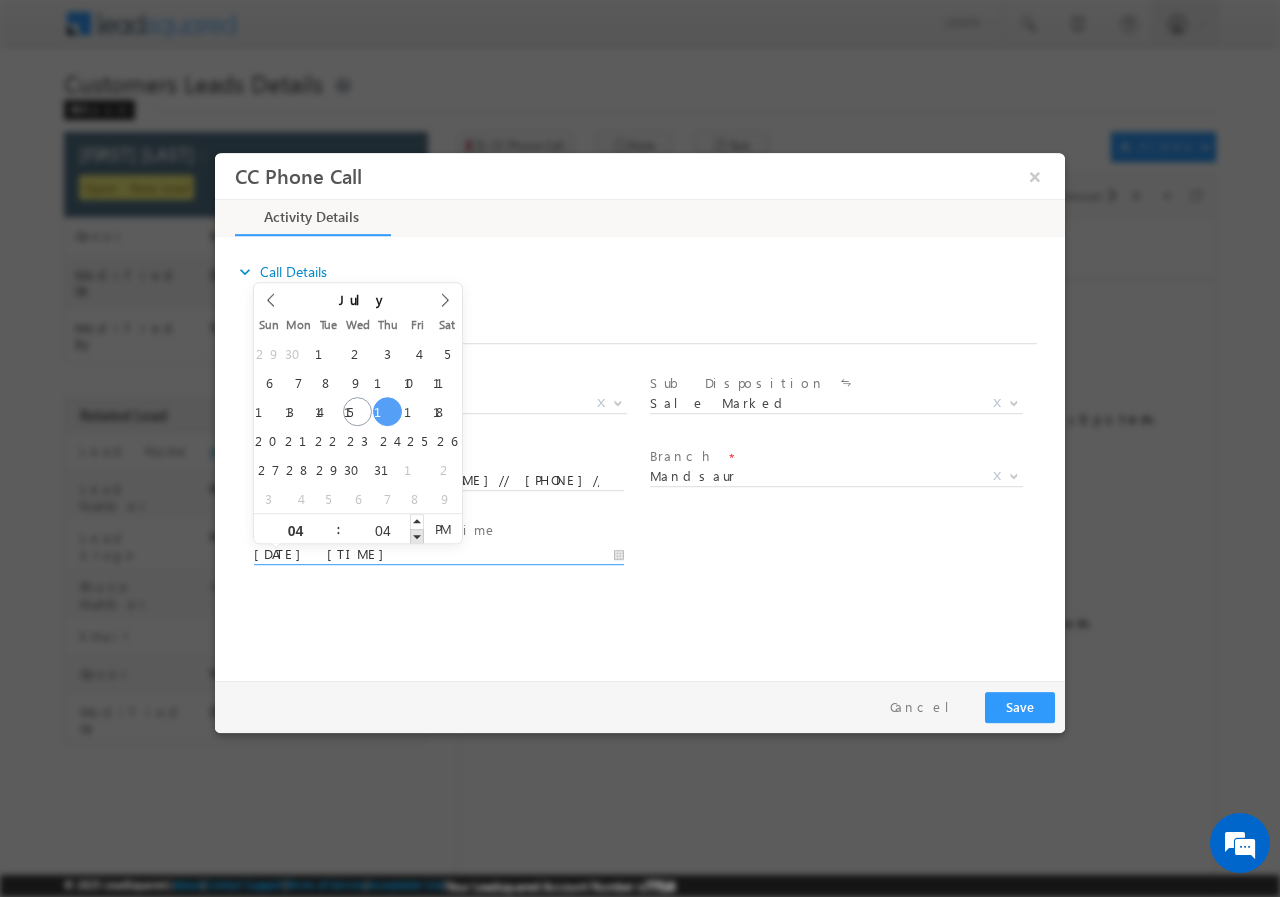 click at bounding box center (417, 535) 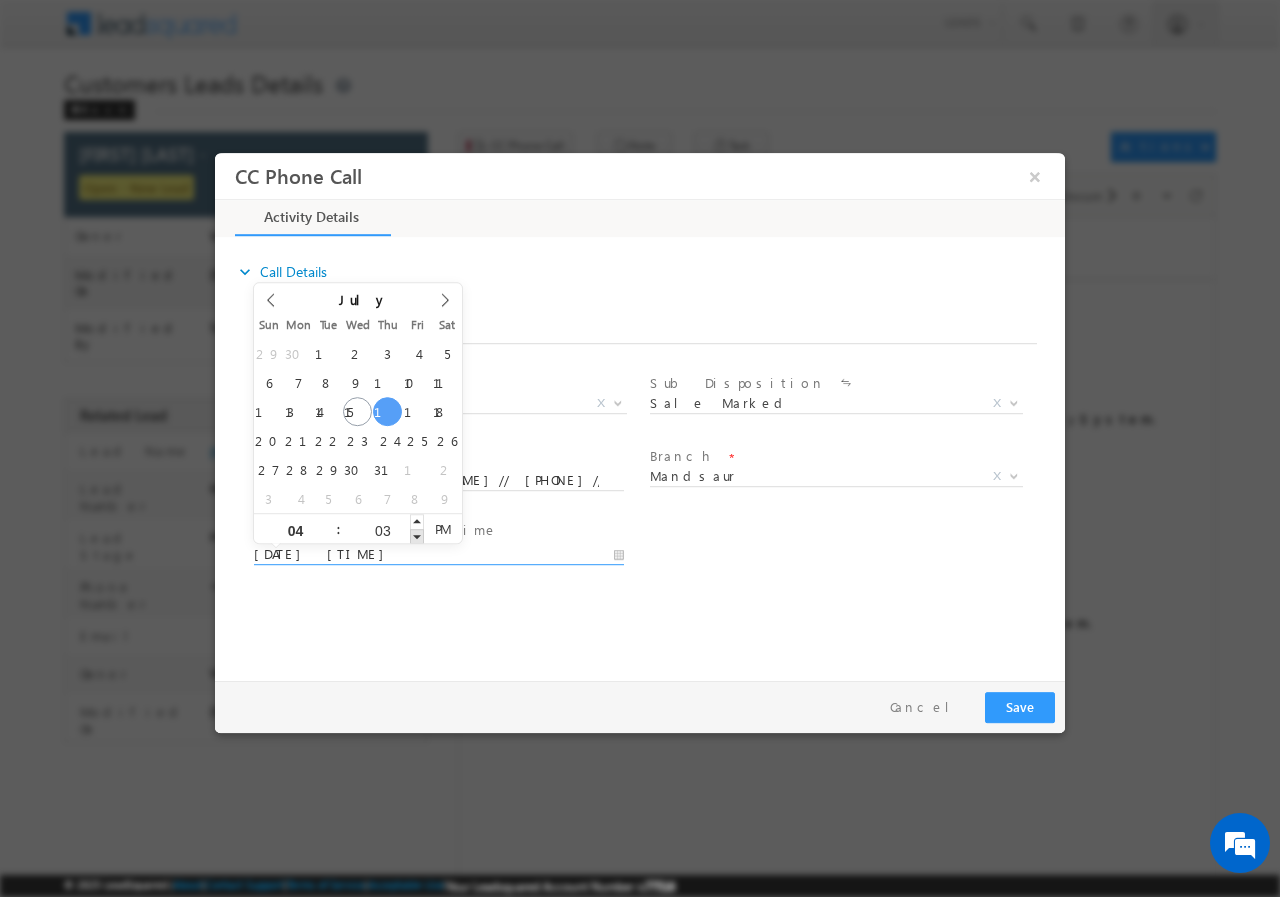 click at bounding box center [417, 535] 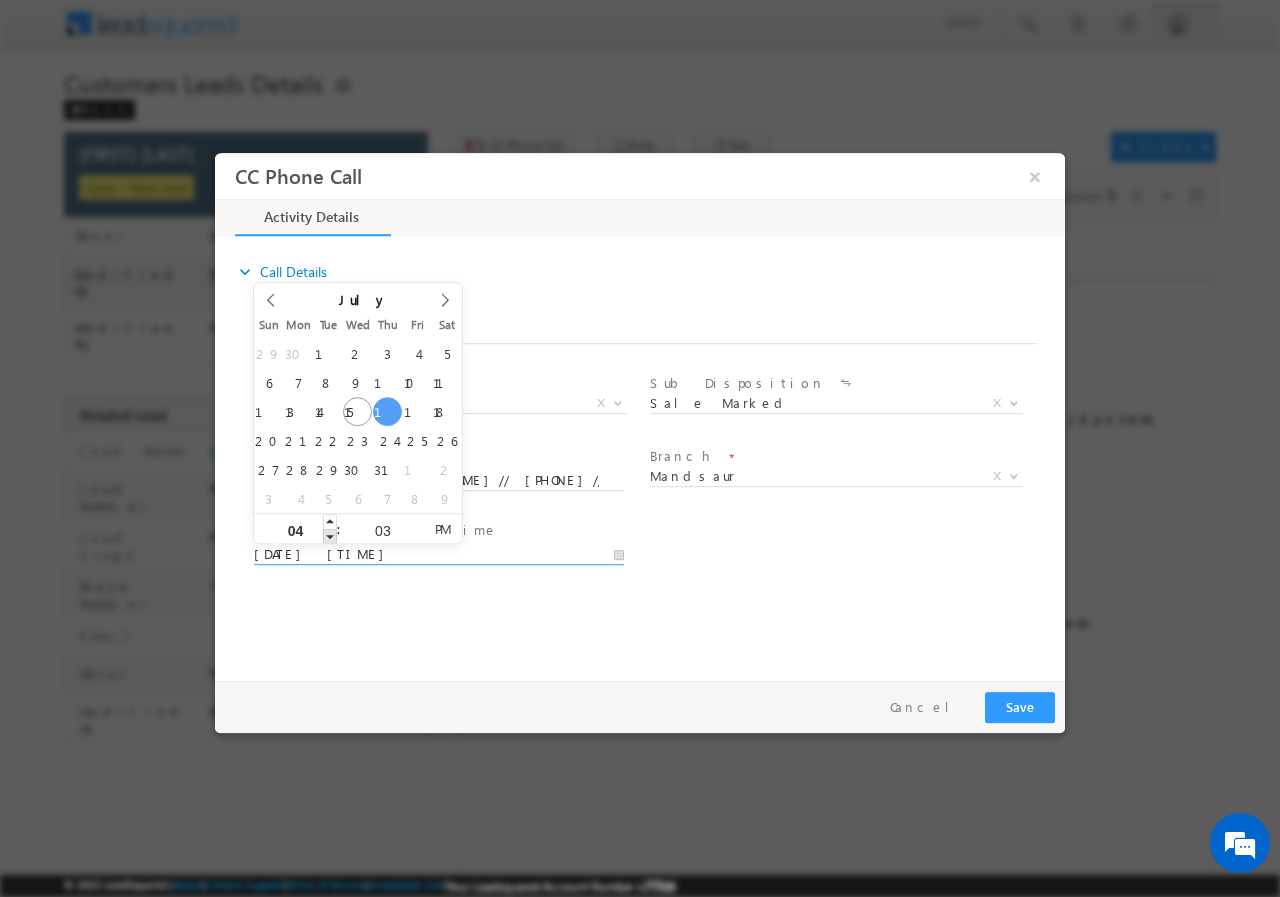 type on "[DATE] [TIME]" 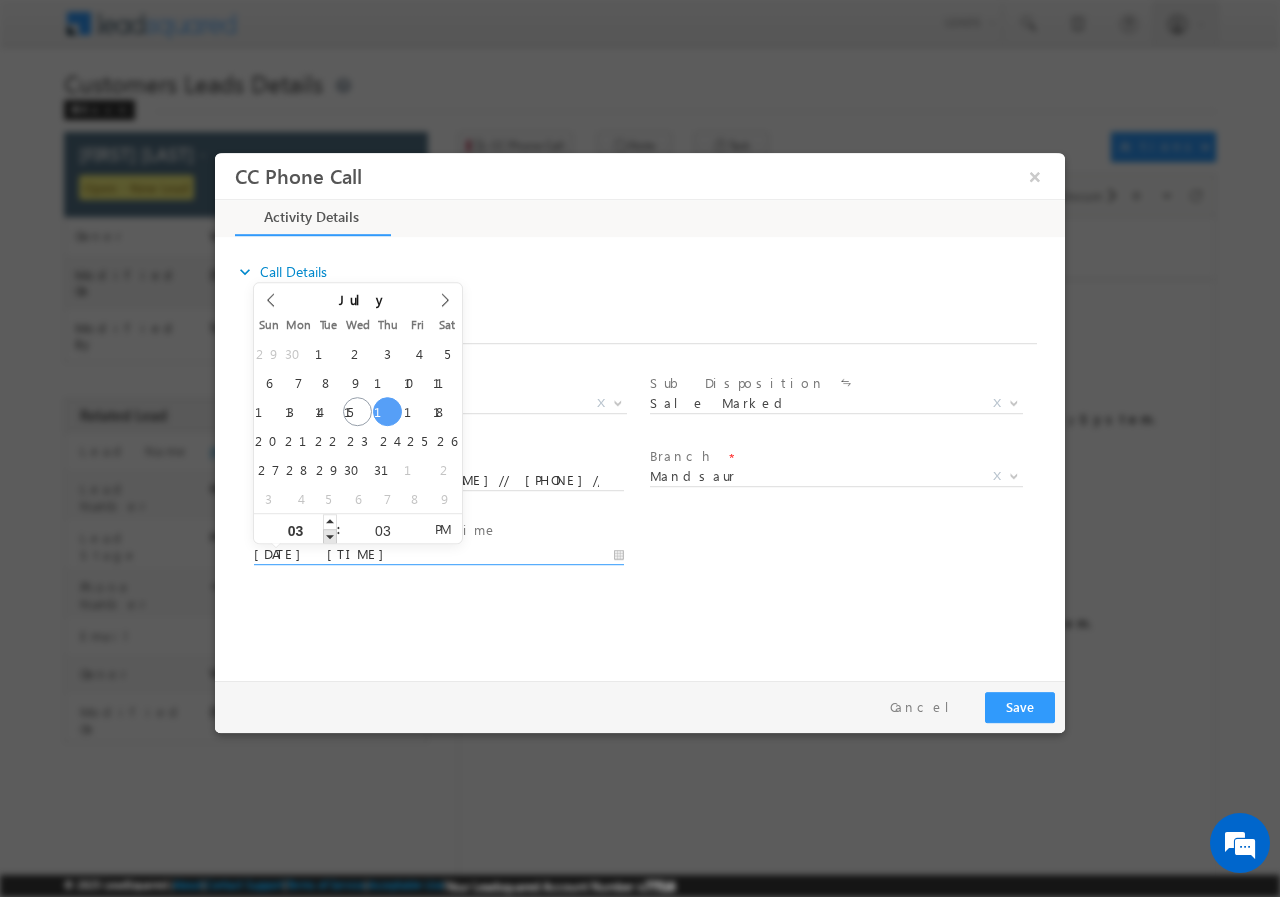 click at bounding box center (330, 535) 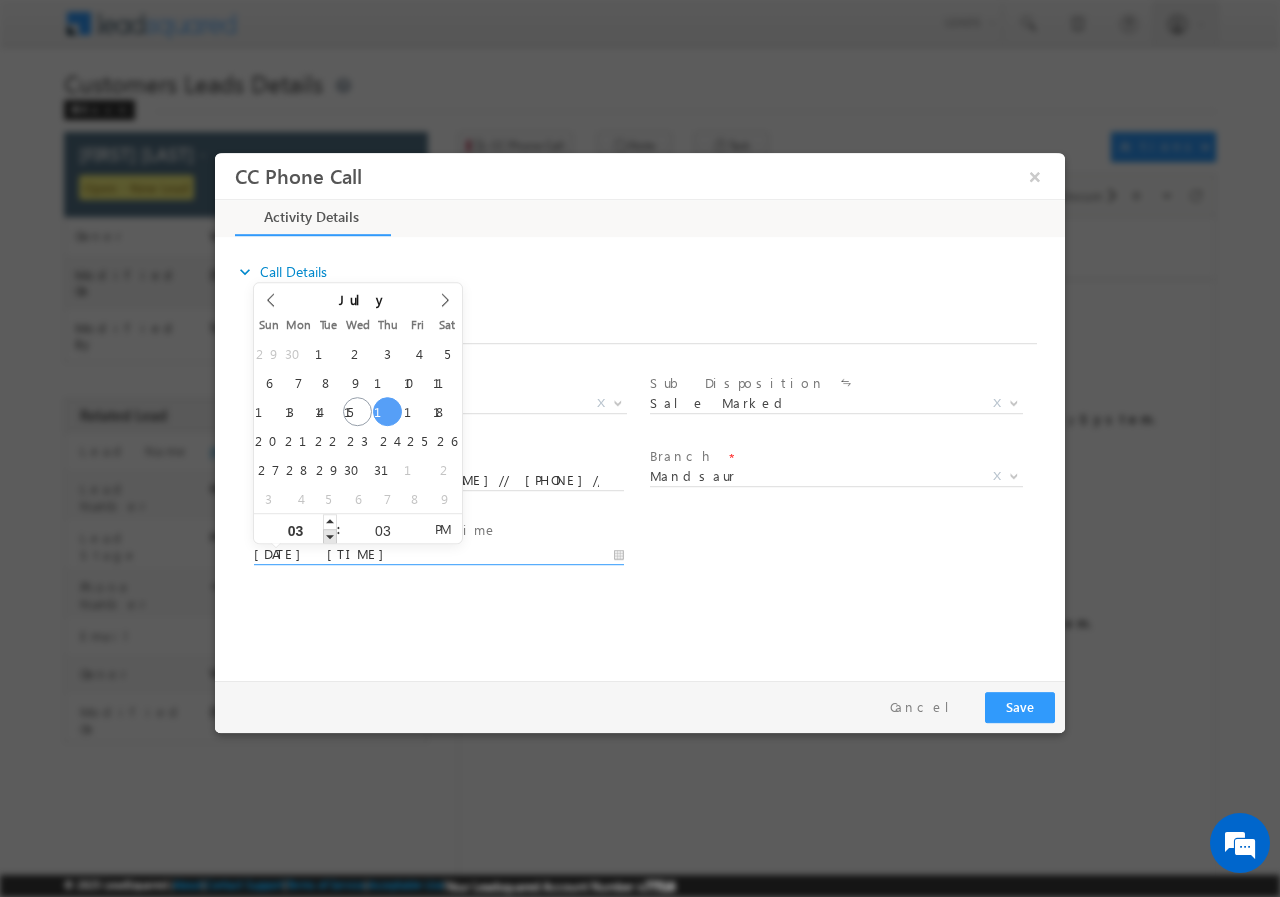 type on "[DATE] [TIME]" 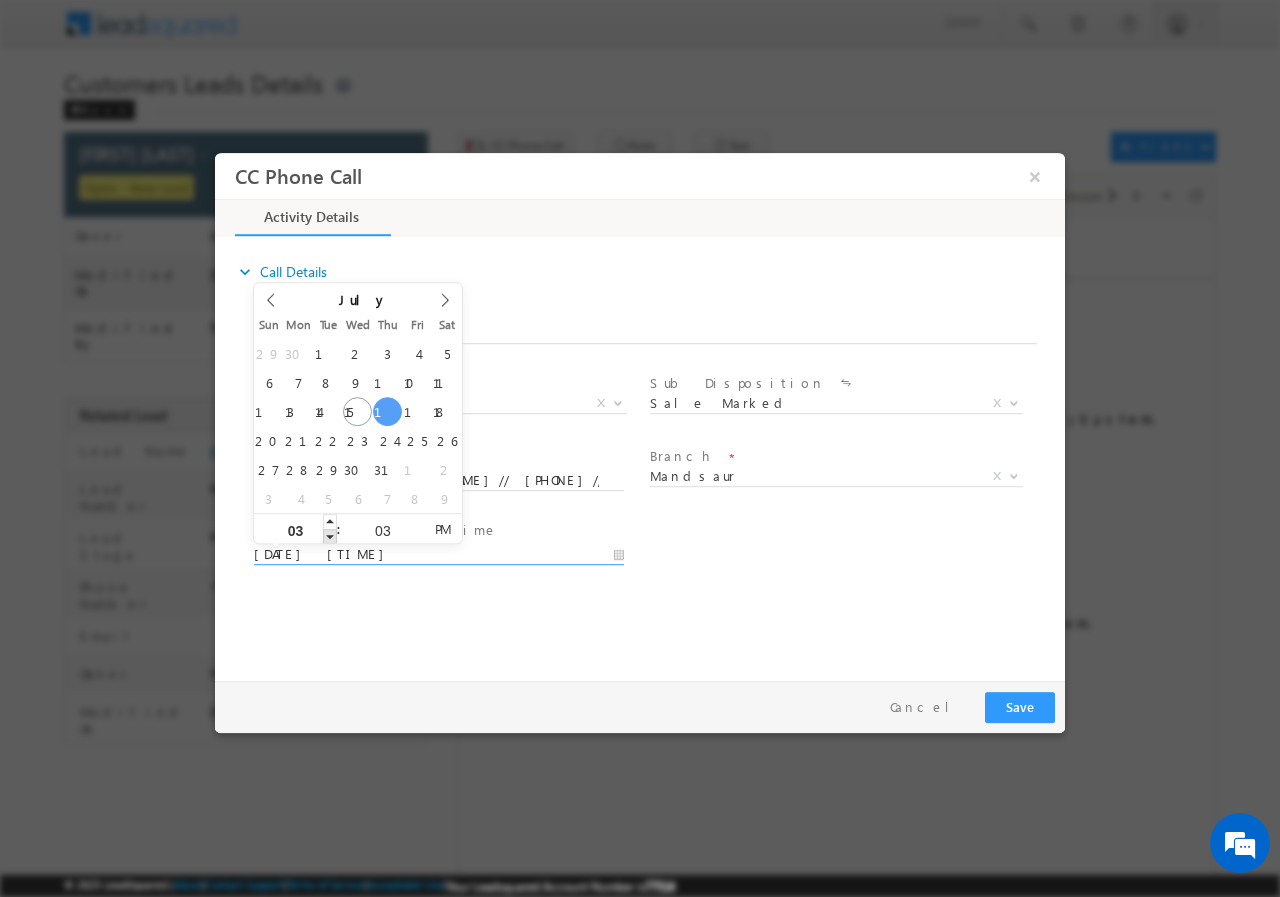 type on "02" 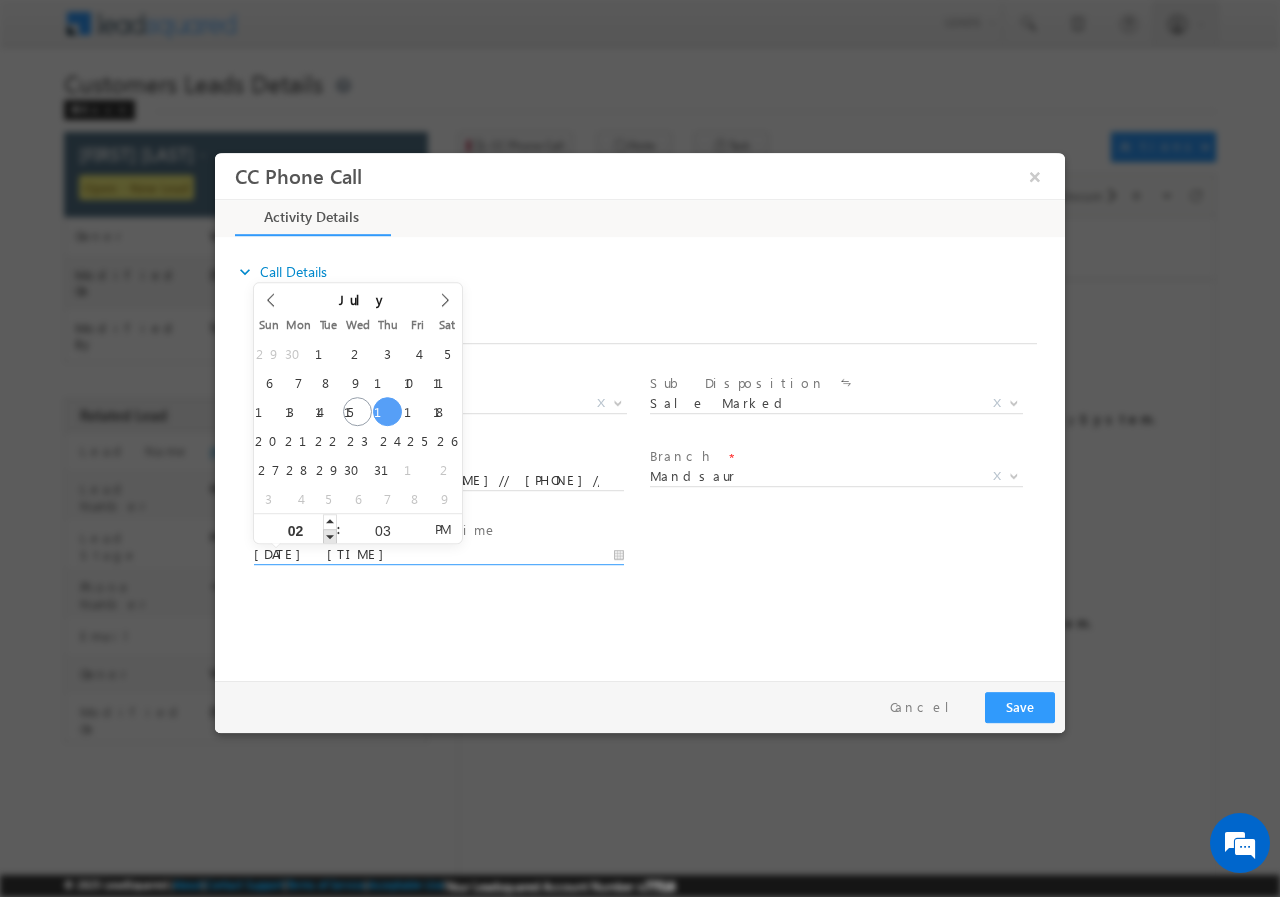 click at bounding box center [330, 535] 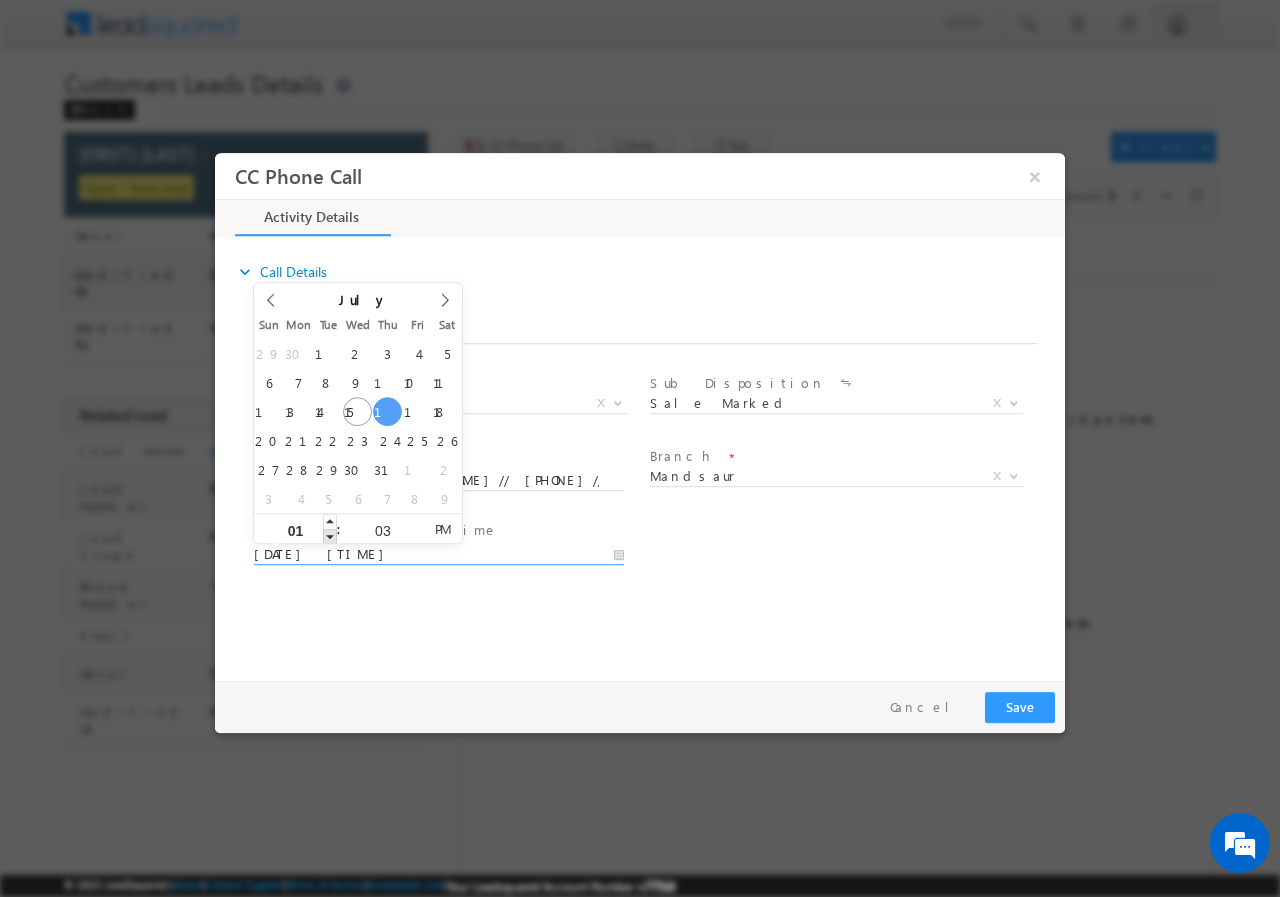 click at bounding box center (330, 535) 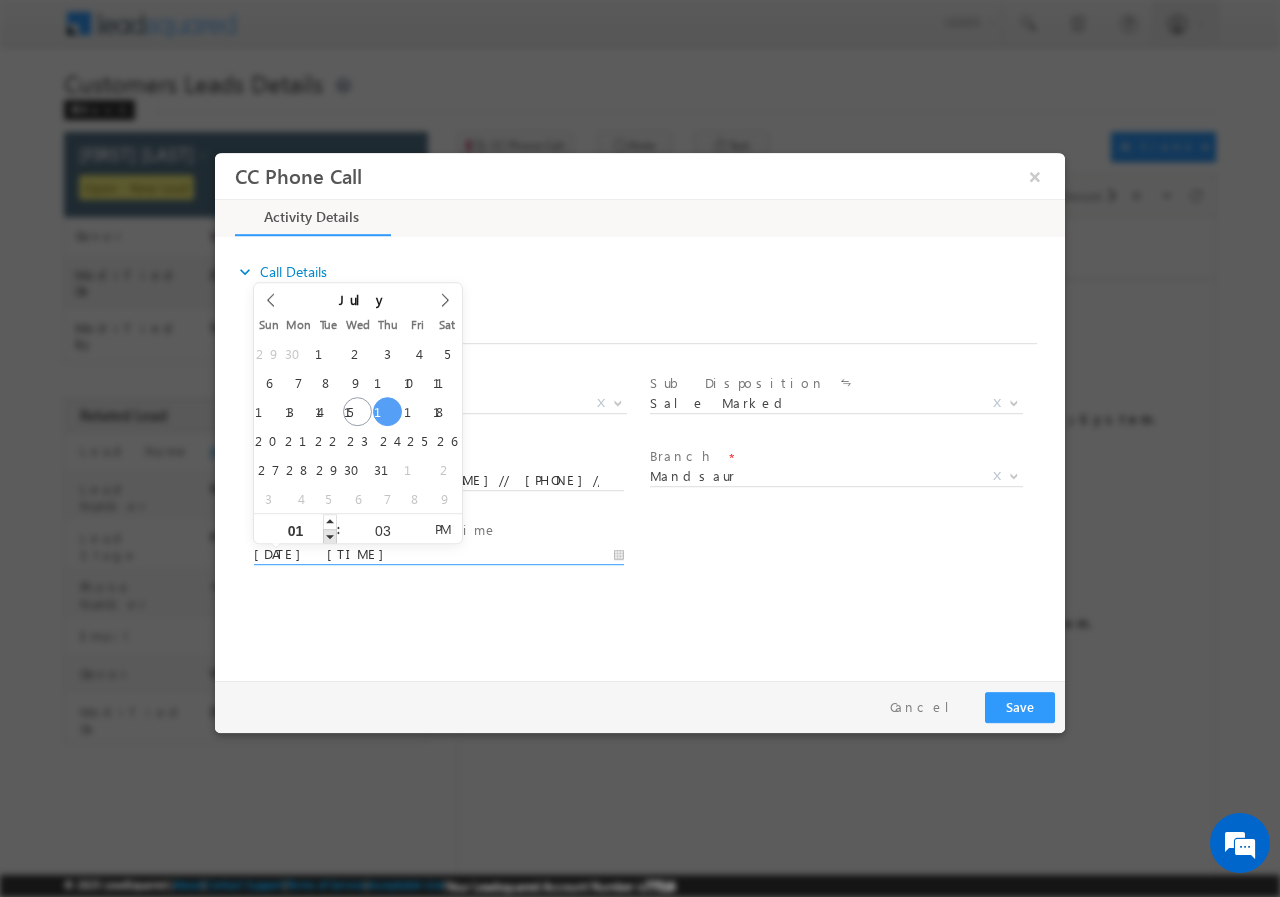 type on "[DATE] [TIME]" 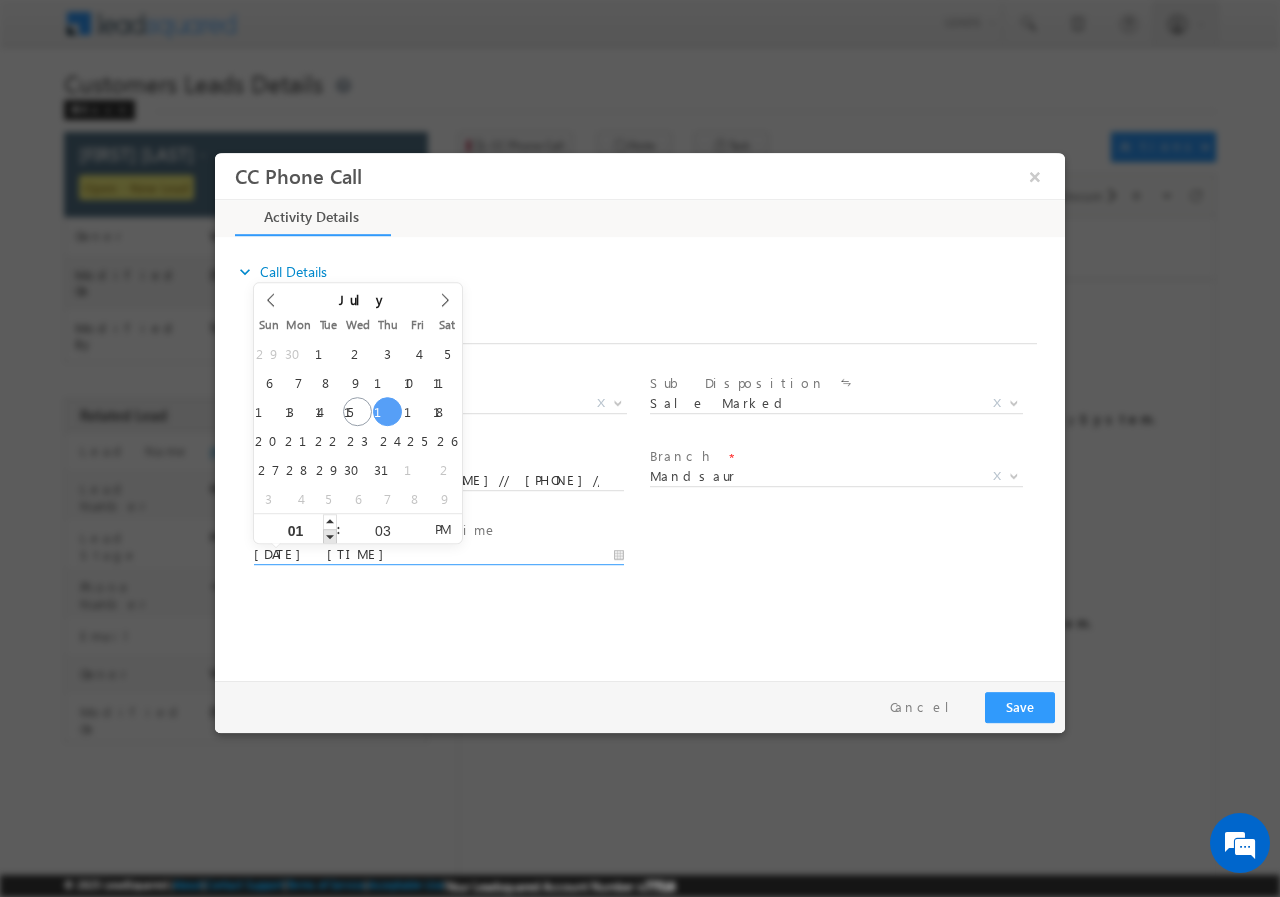 type on "12" 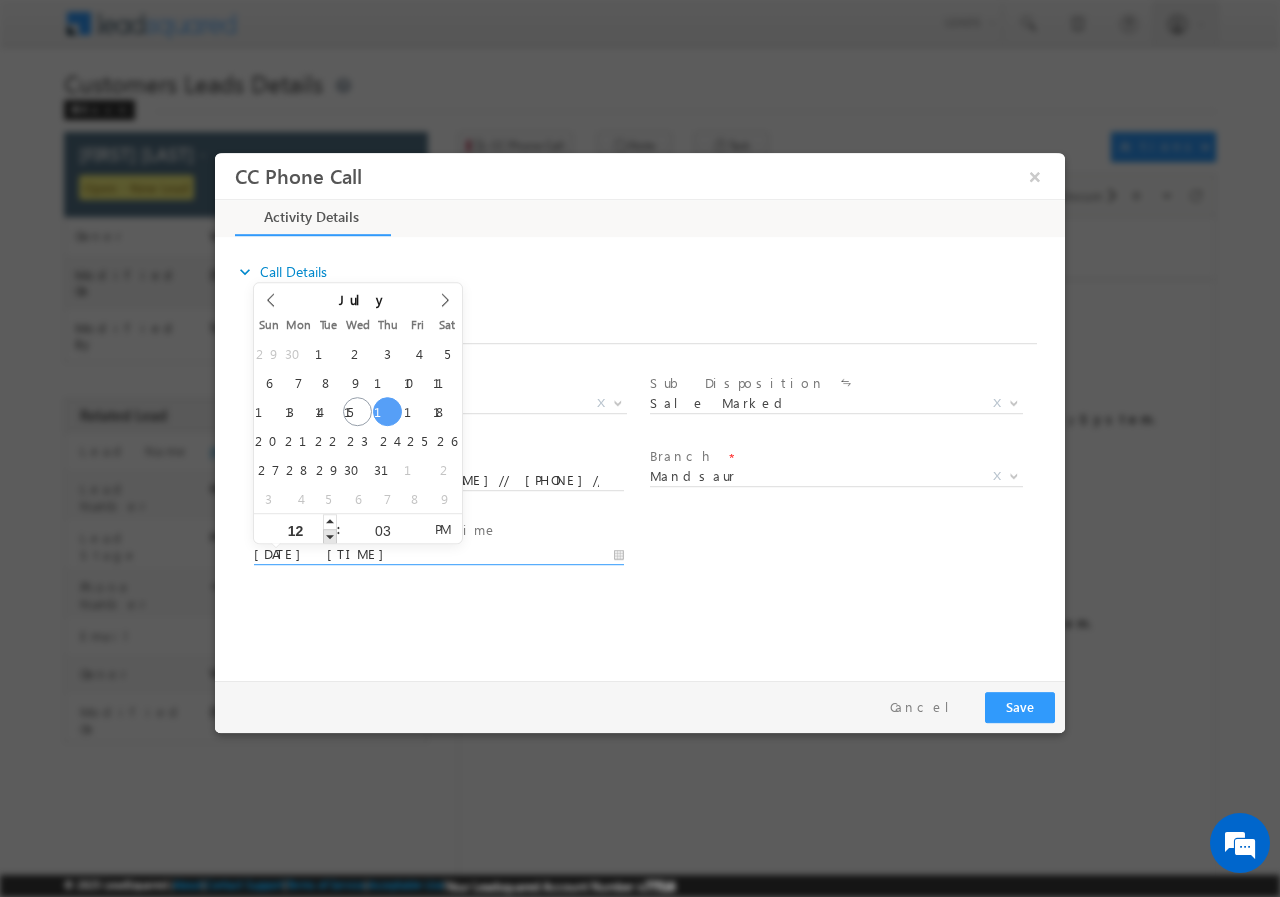 click at bounding box center (330, 535) 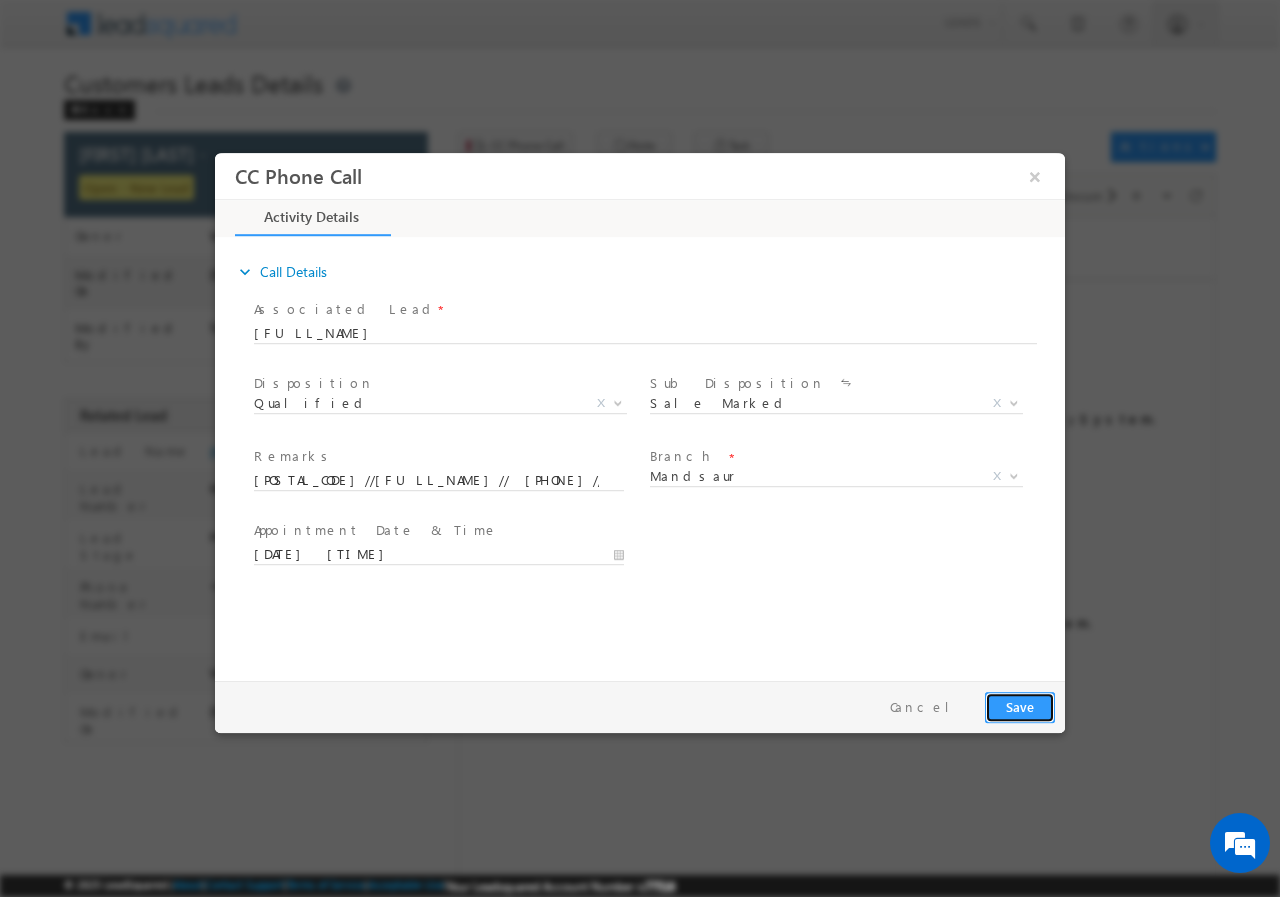 click on "Save" at bounding box center [1020, 706] 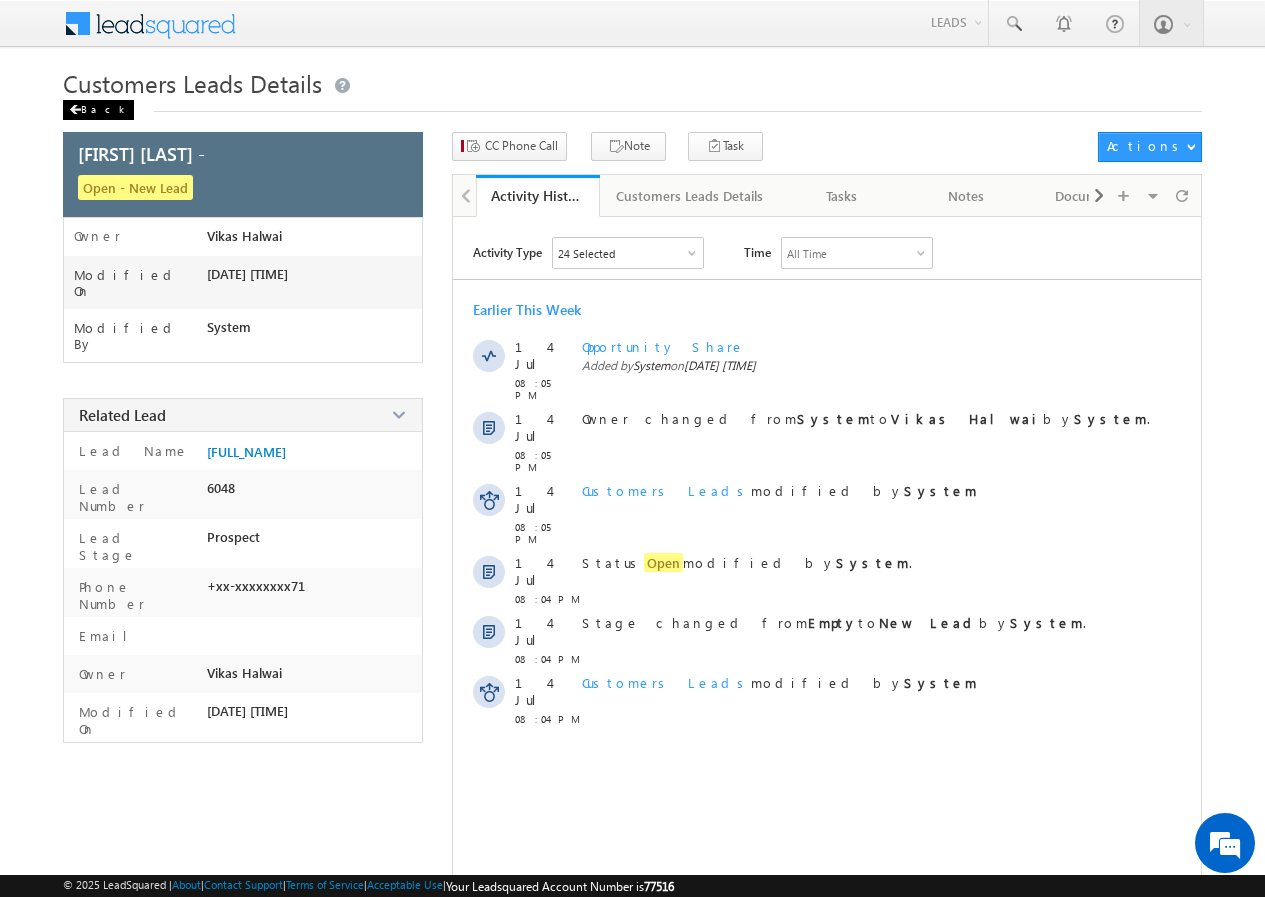 click on "Back" at bounding box center (98, 110) 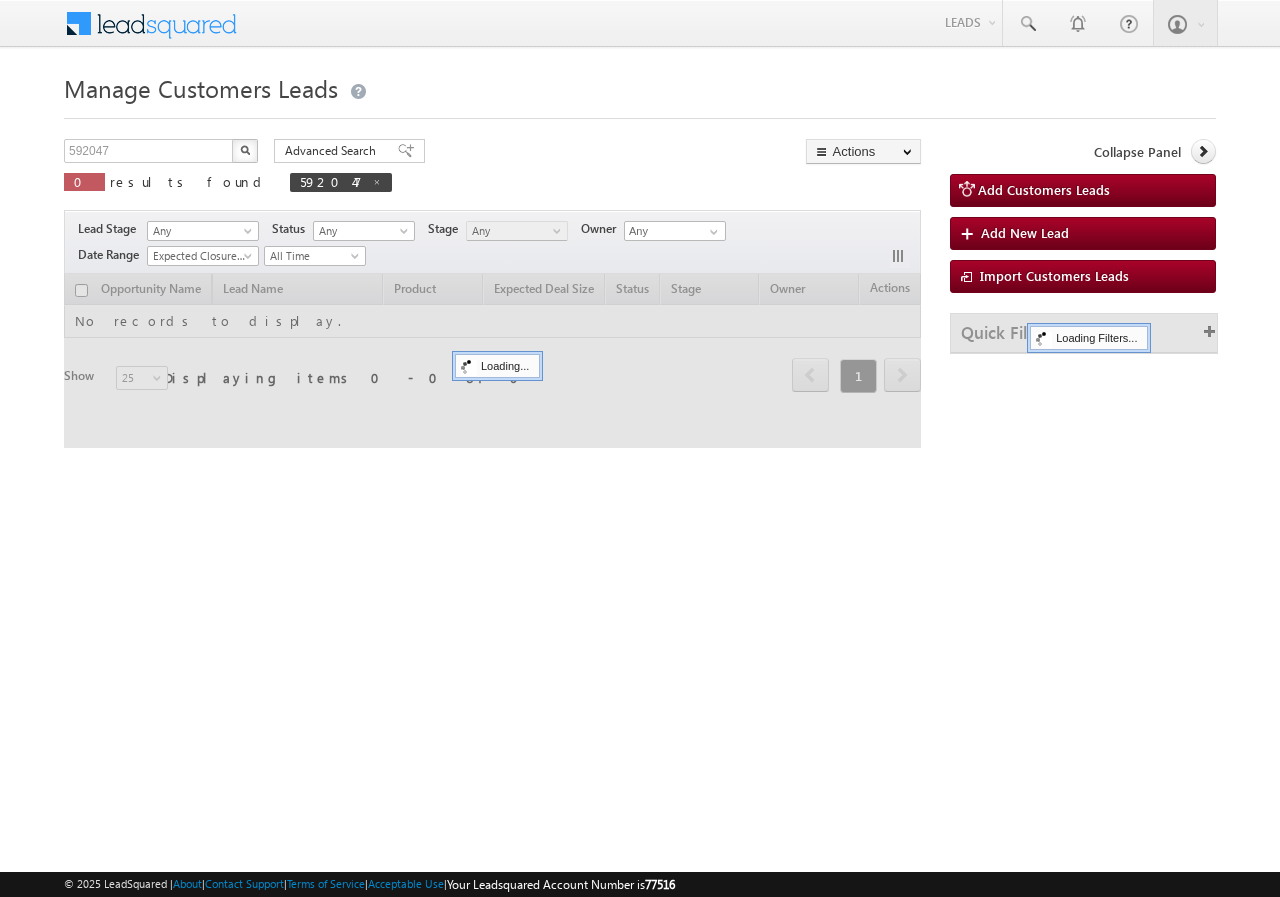 scroll, scrollTop: 0, scrollLeft: 0, axis: both 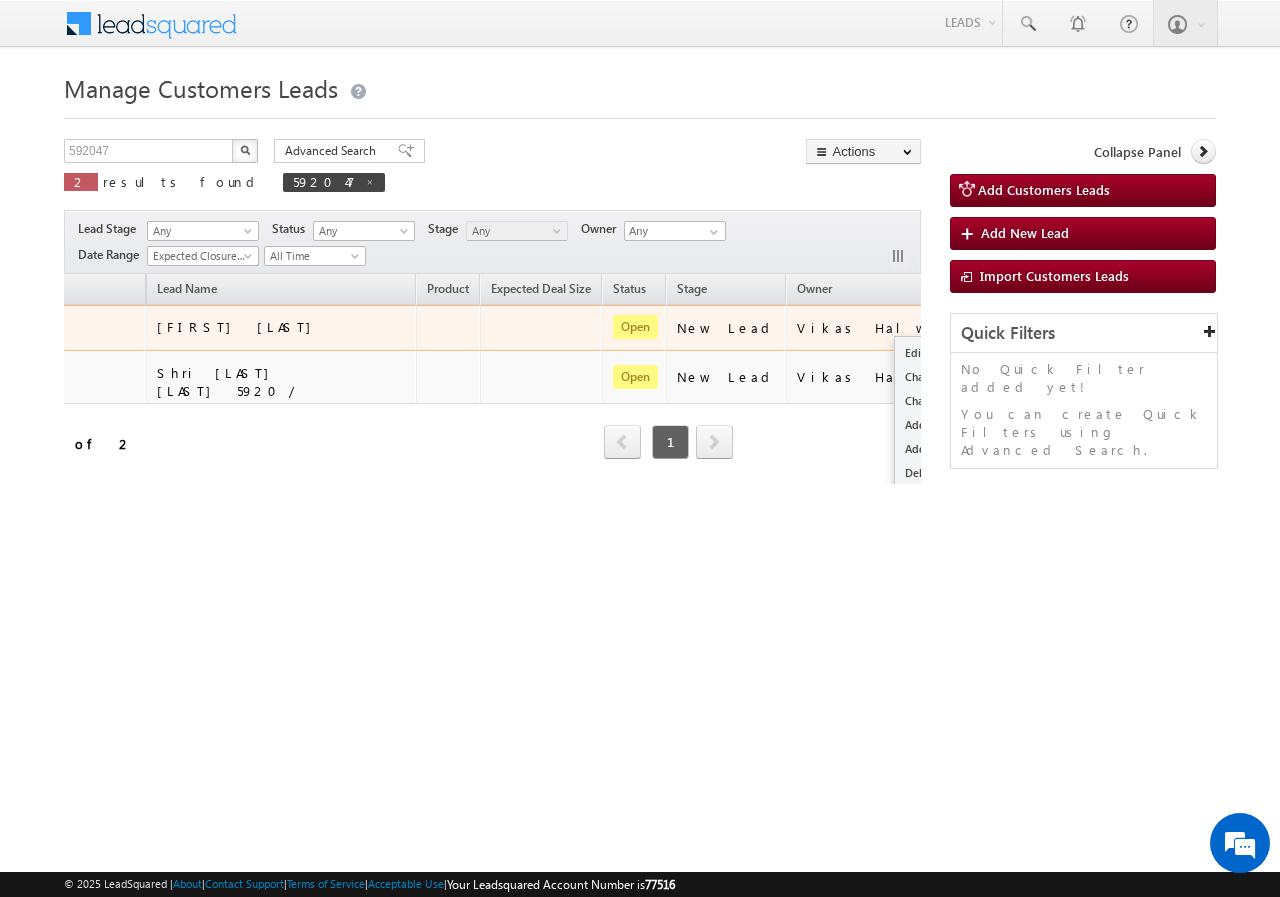 click at bounding box center (985, 327) 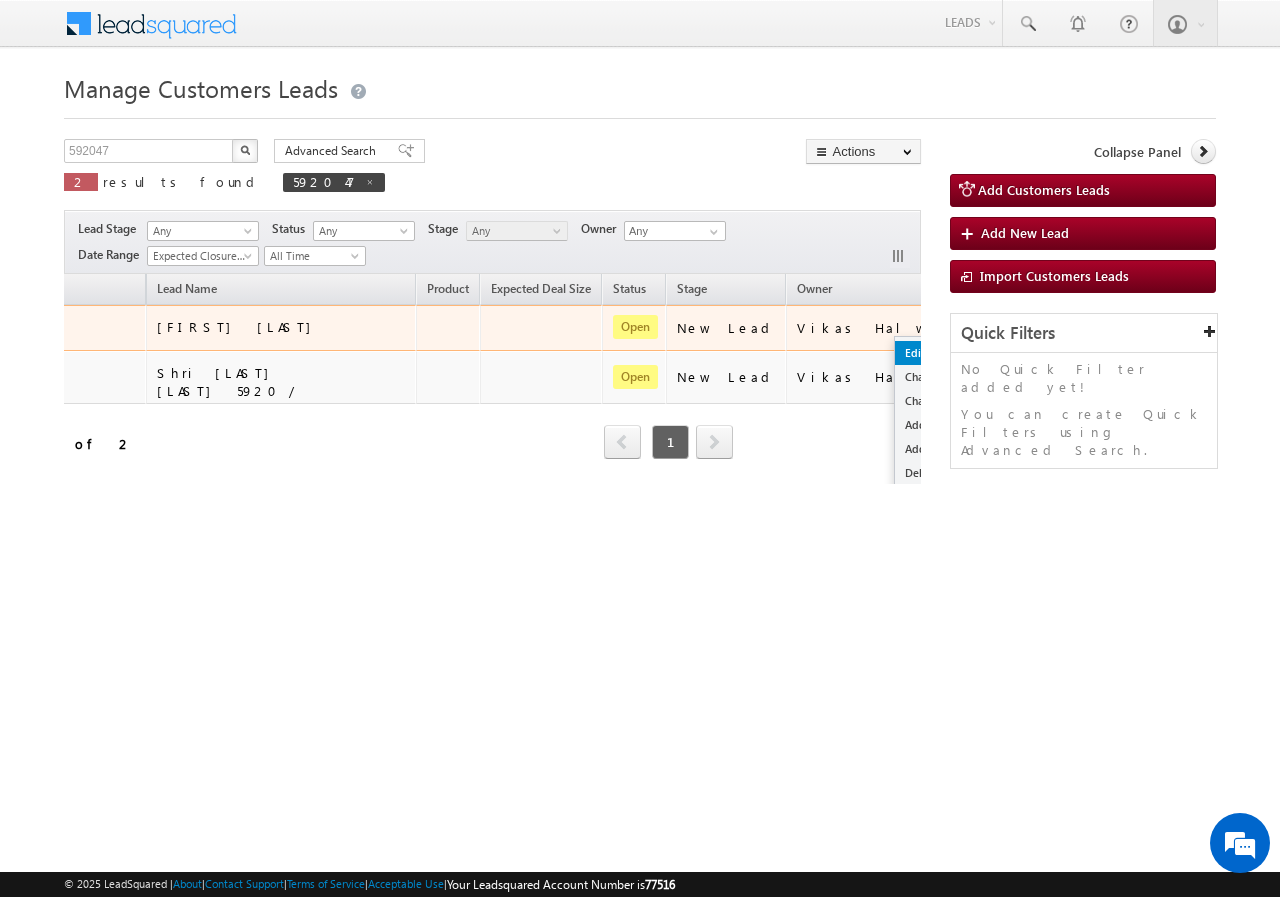 click on "Edit" at bounding box center [945, 353] 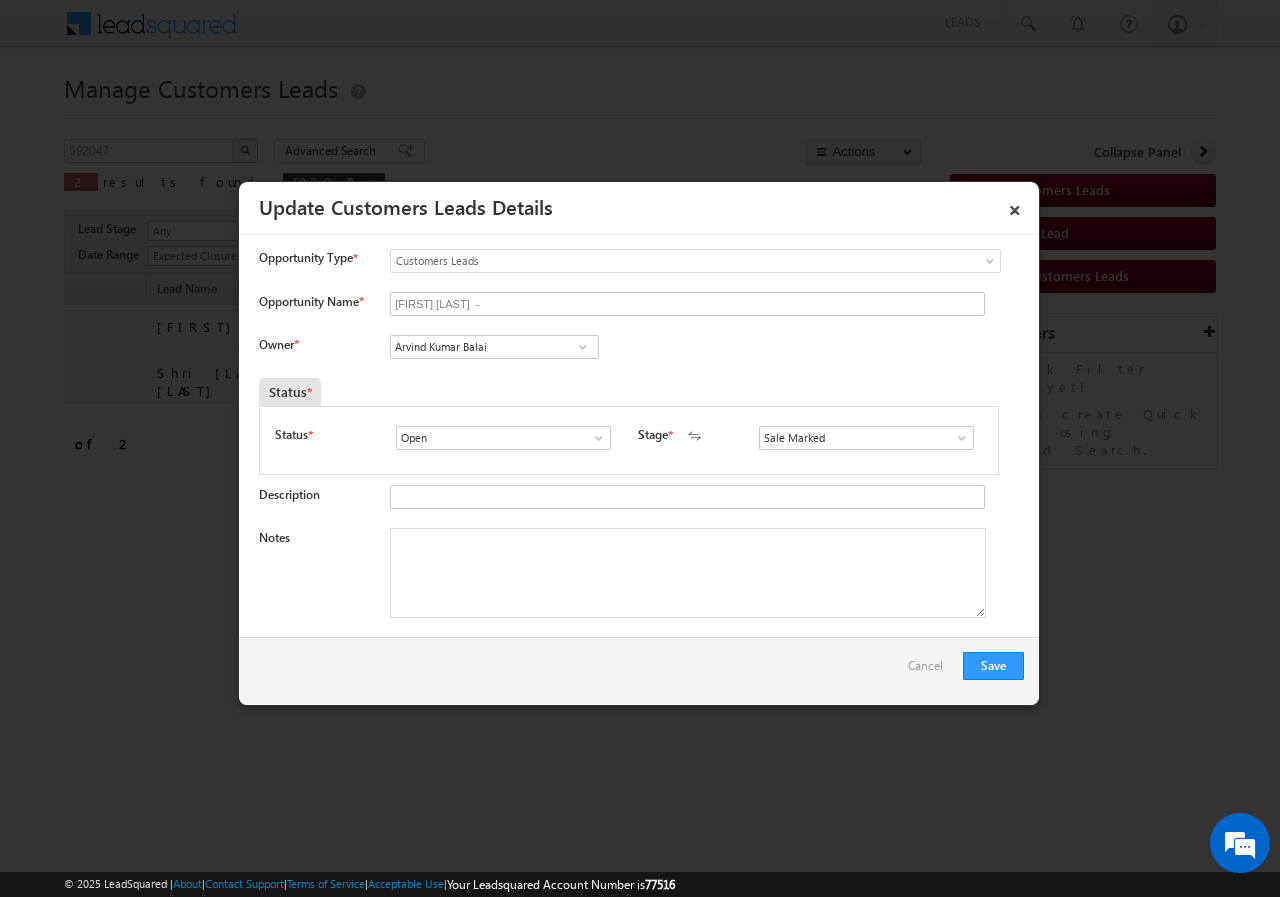 scroll, scrollTop: 0, scrollLeft: 0, axis: both 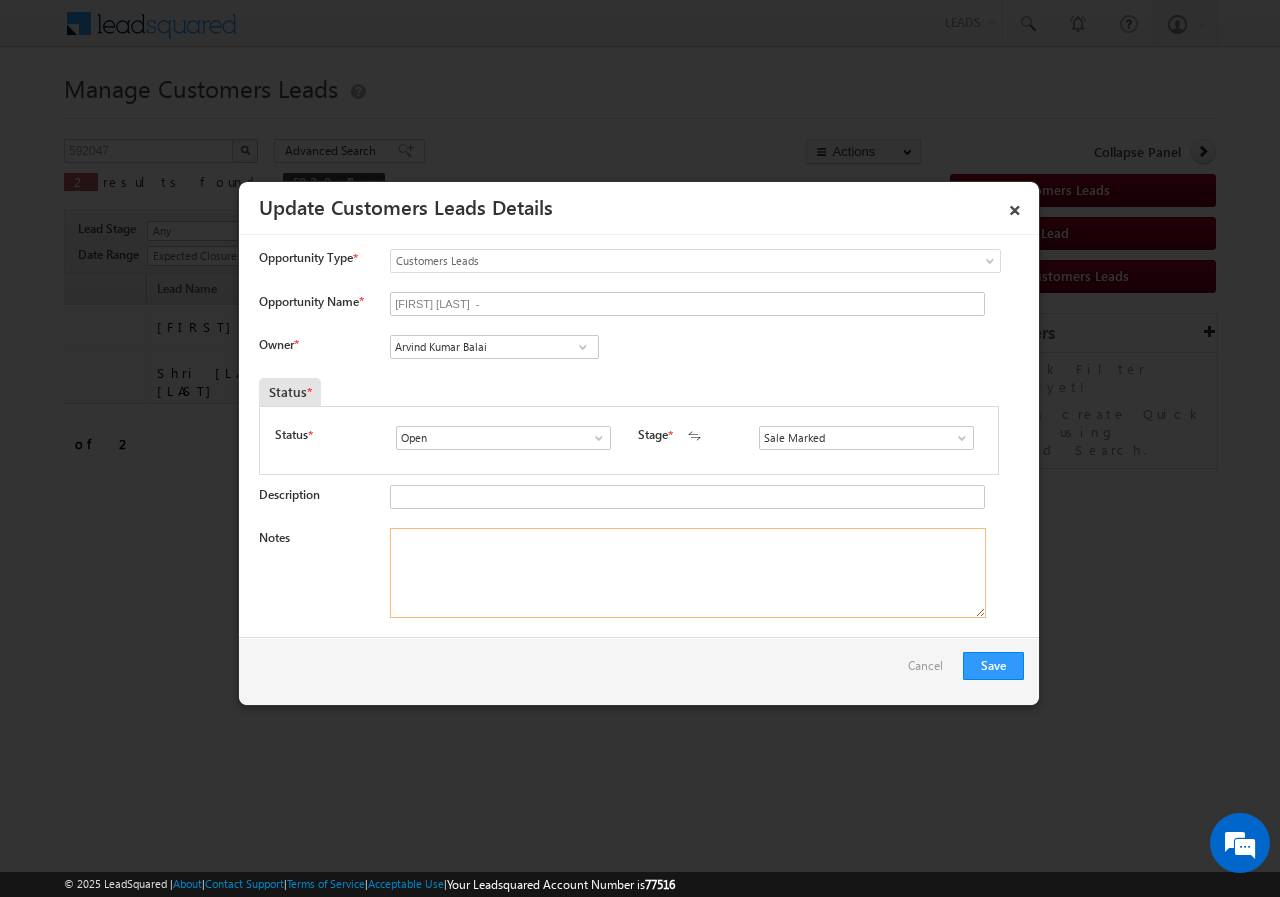 click on "Notes" at bounding box center (688, 573) 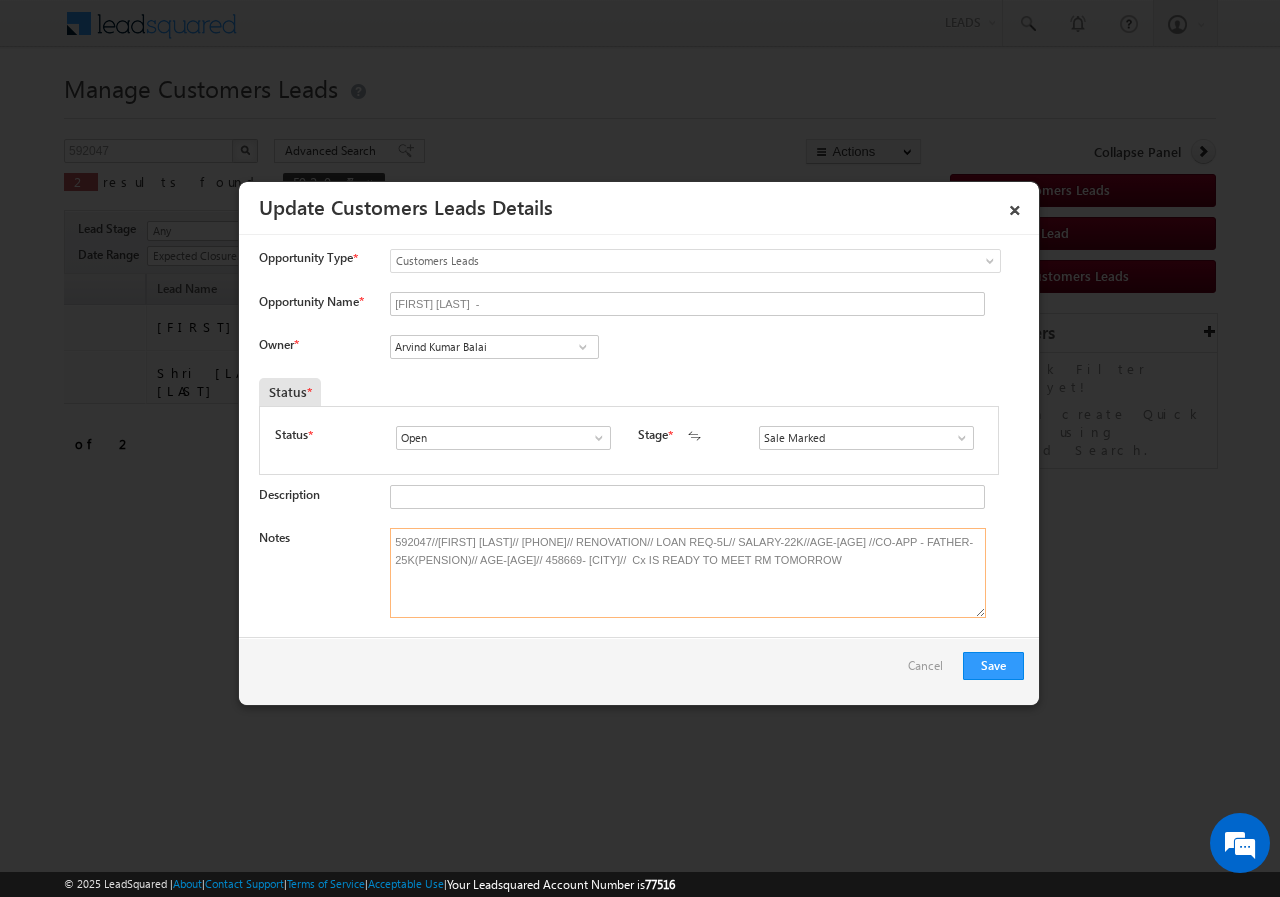 type on "[POSTAL_CODE]//[FULL_NAME]// [PHONE]// [CATEGORY]// [AMOUNT]// [SALARY]//AGE-[AGE] //CO-APP - FATHER- [AMOUNT](PENSION)// AGE-[AGE] //[POSTAL_CODE]- [CITY]//  Cx IS READY TO MEET RM TOMORROW" 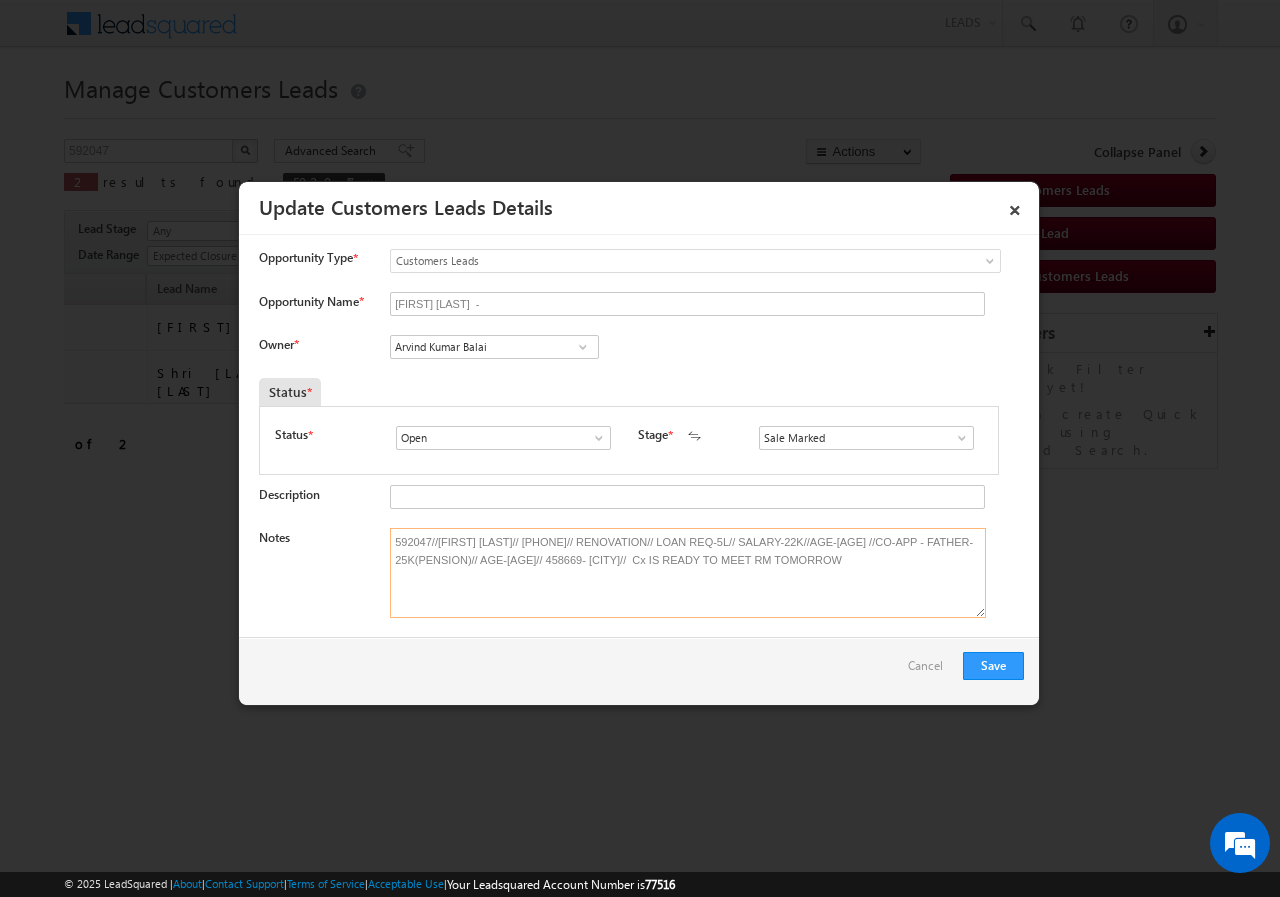 click on "[POSTAL_CODE]//[FULL_NAME]// [PHONE]// [CATEGORY]// [AMOUNT]// [SALARY]//AGE-[AGE] //CO-APP - FATHER- [AMOUNT](PENSION)// AGE-[AGE] //[POSTAL_CODE]- [CITY]//  Cx IS READY TO MEET RM TOMORROW" at bounding box center (688, 573) 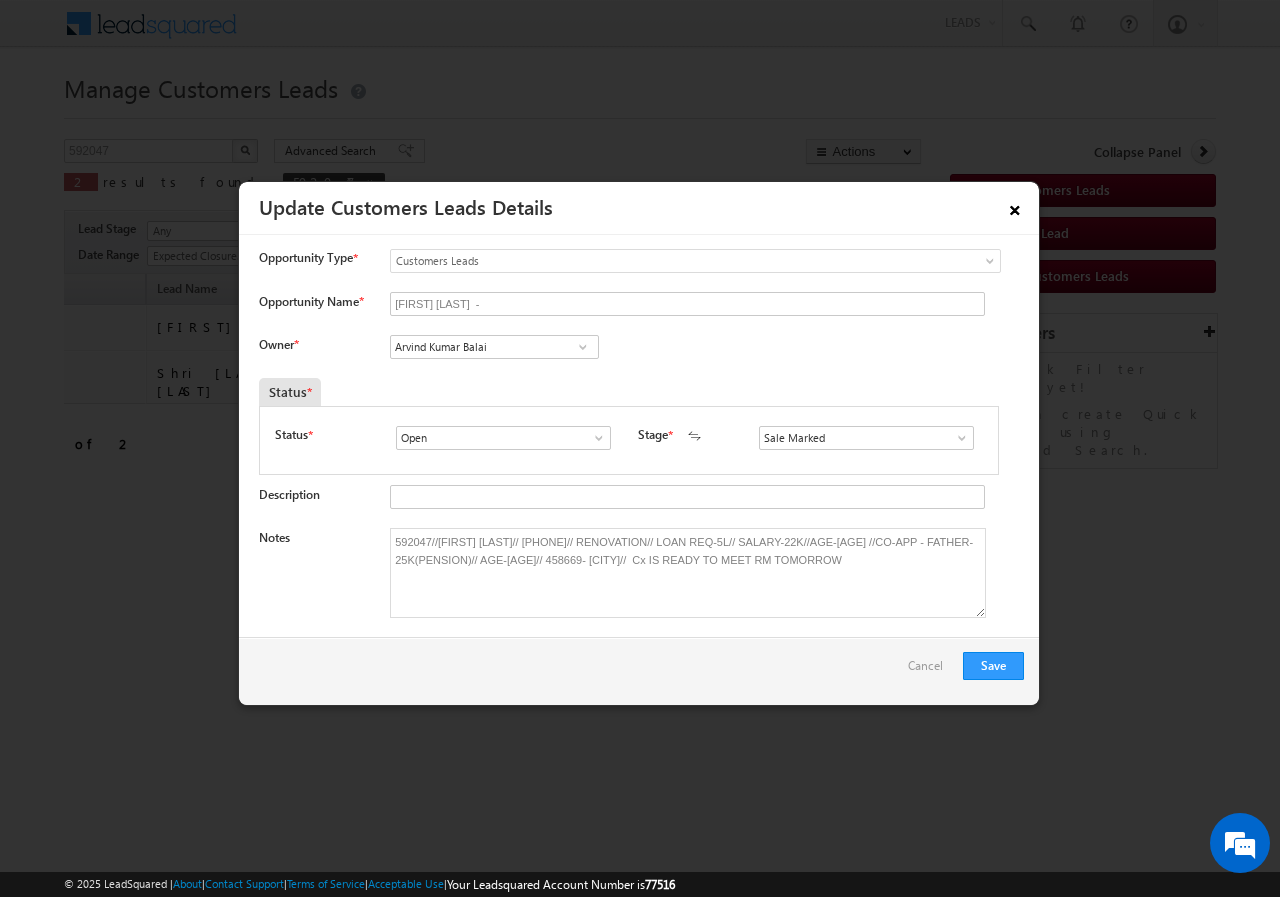 click on "×" at bounding box center [1015, 206] 